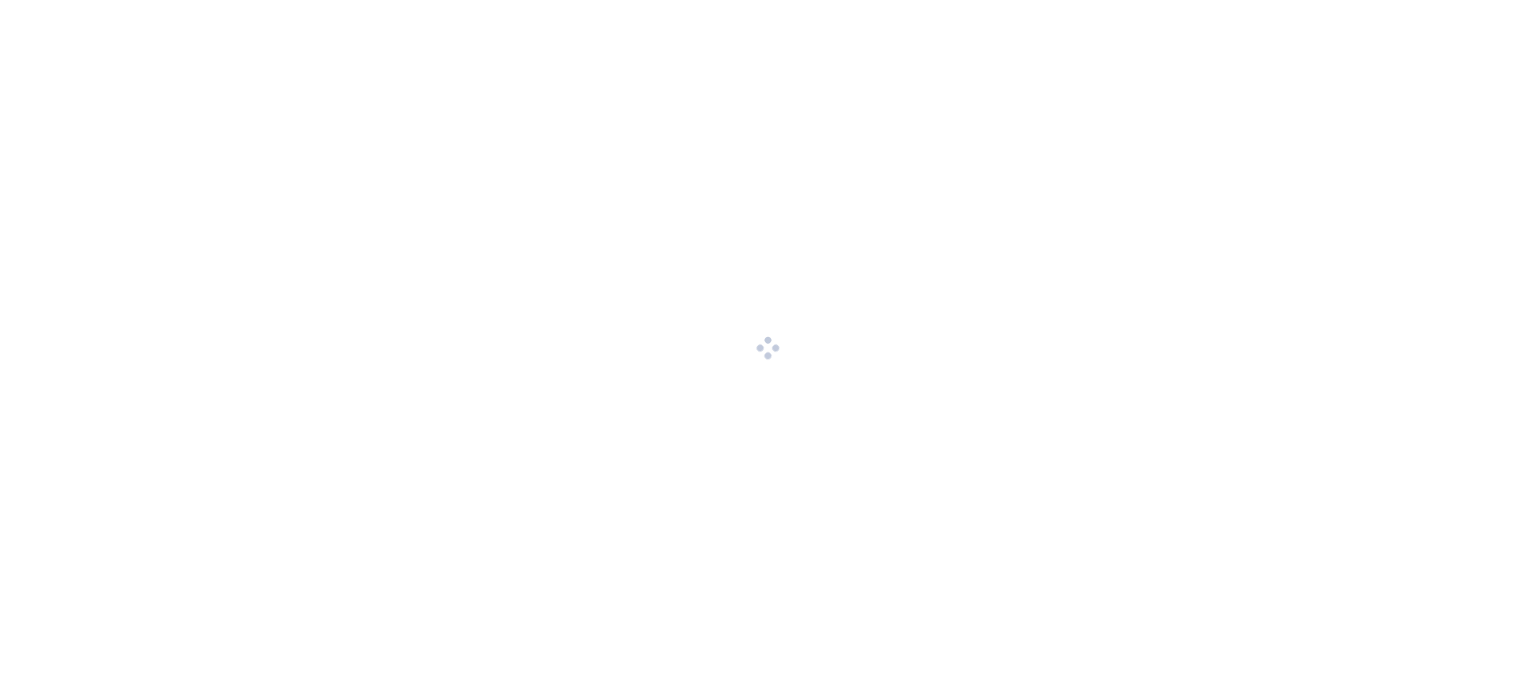 scroll, scrollTop: 0, scrollLeft: 0, axis: both 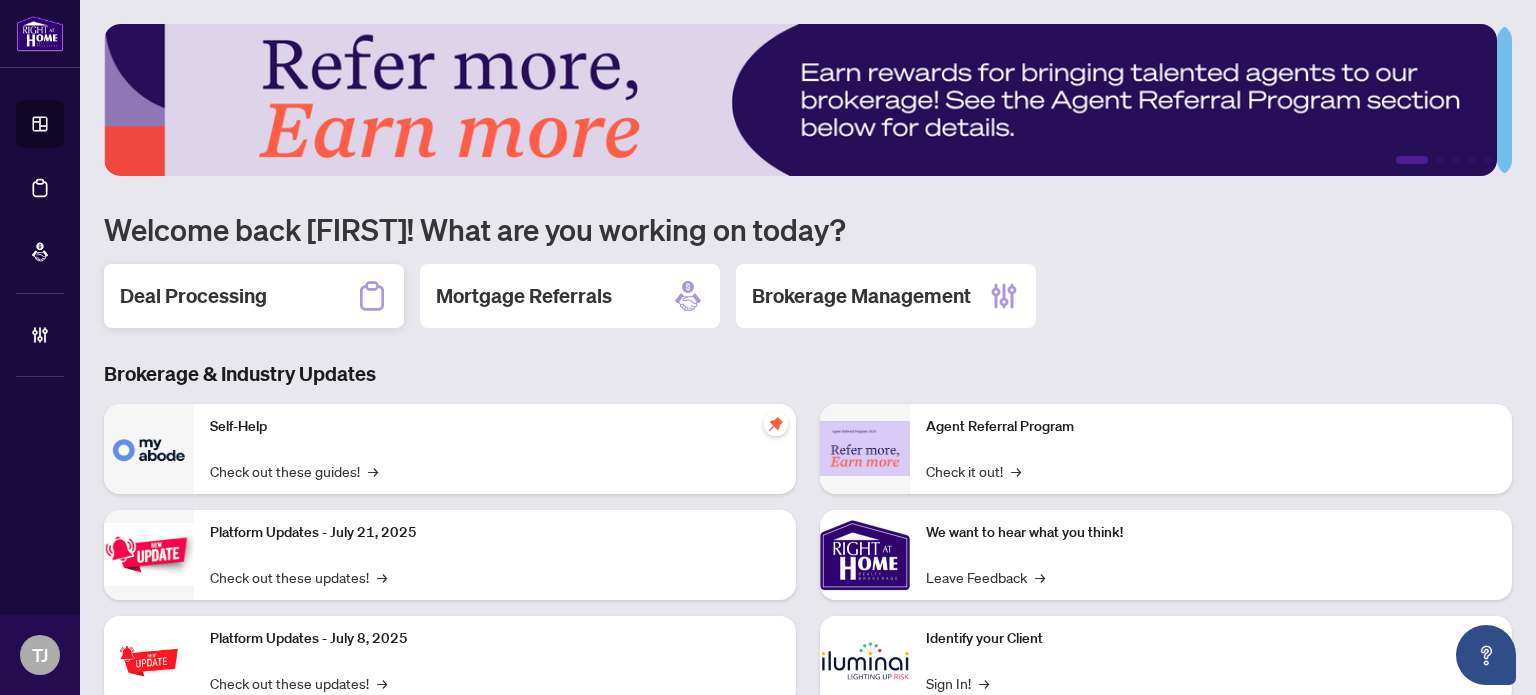click on "Deal Processing" at bounding box center (193, 296) 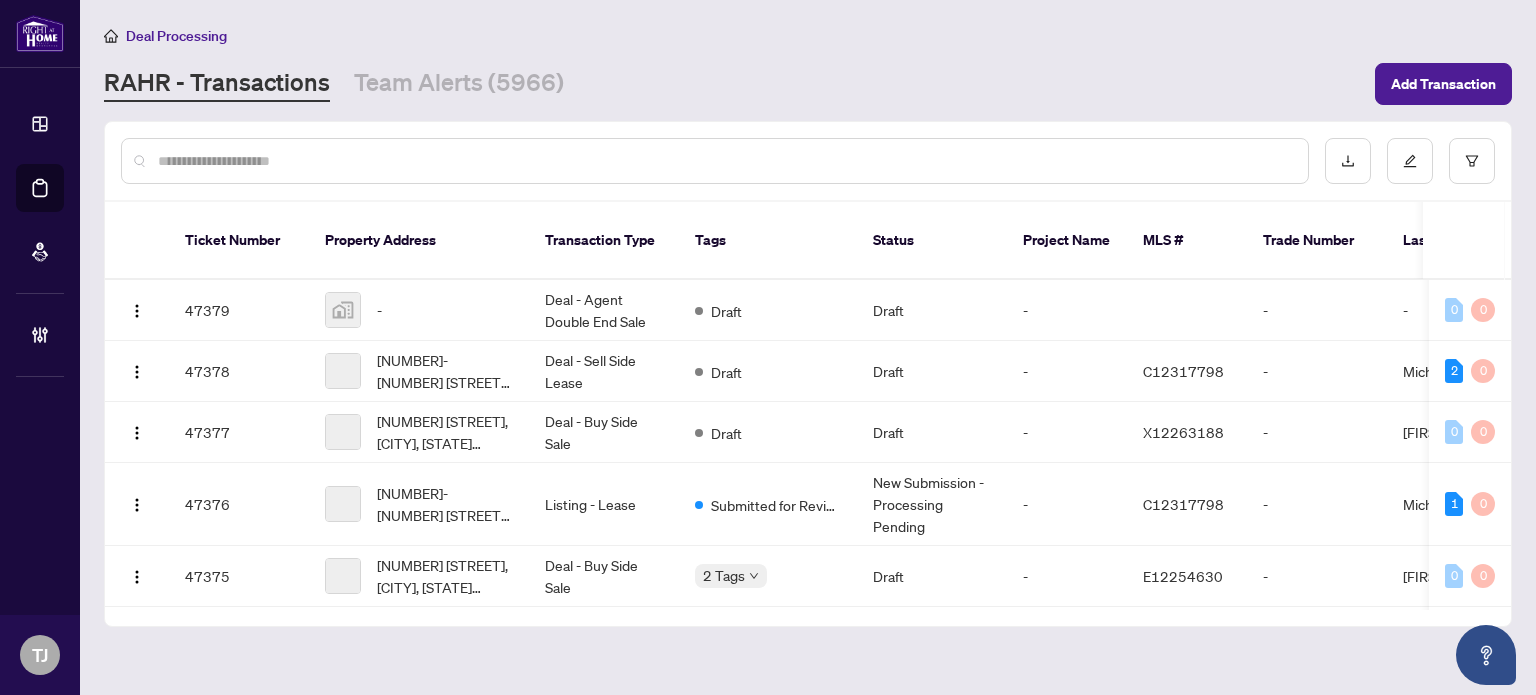 click at bounding box center (725, 161) 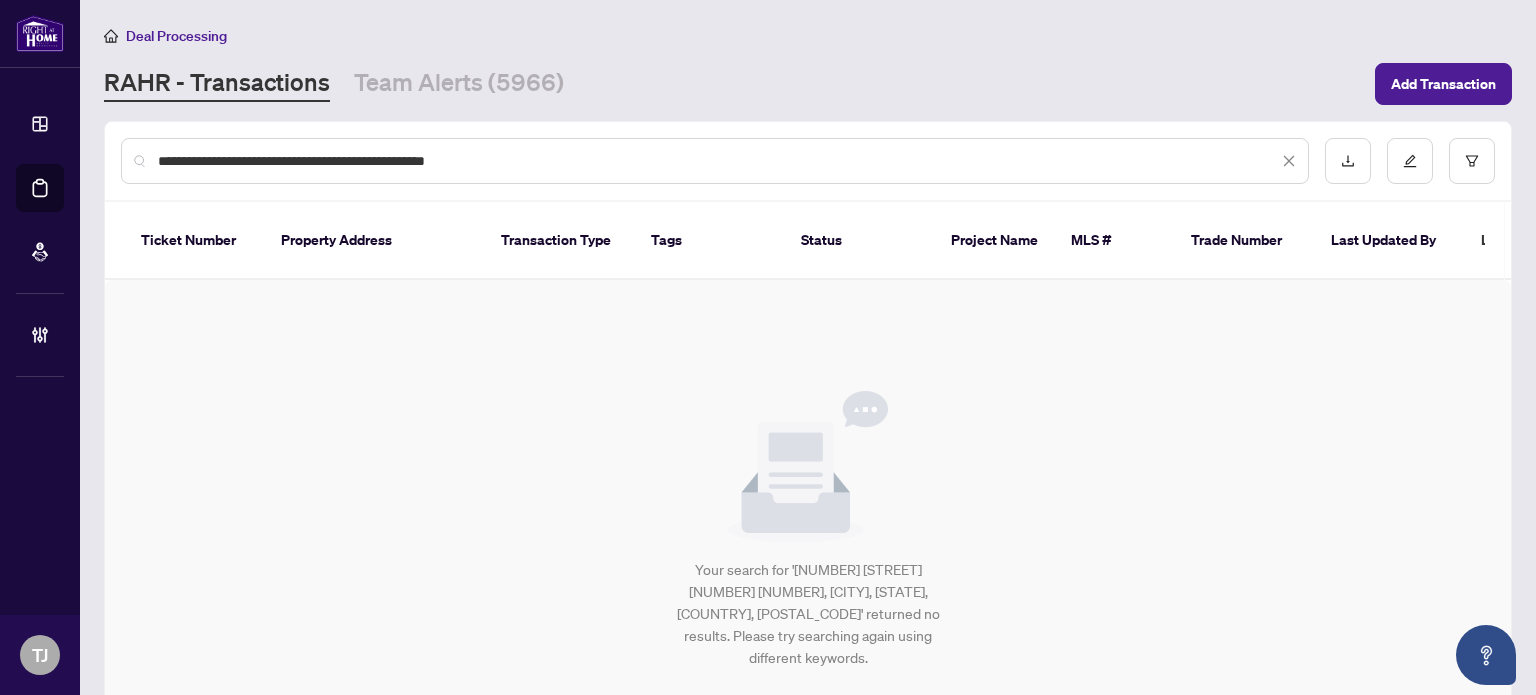 click on "**********" at bounding box center [718, 161] 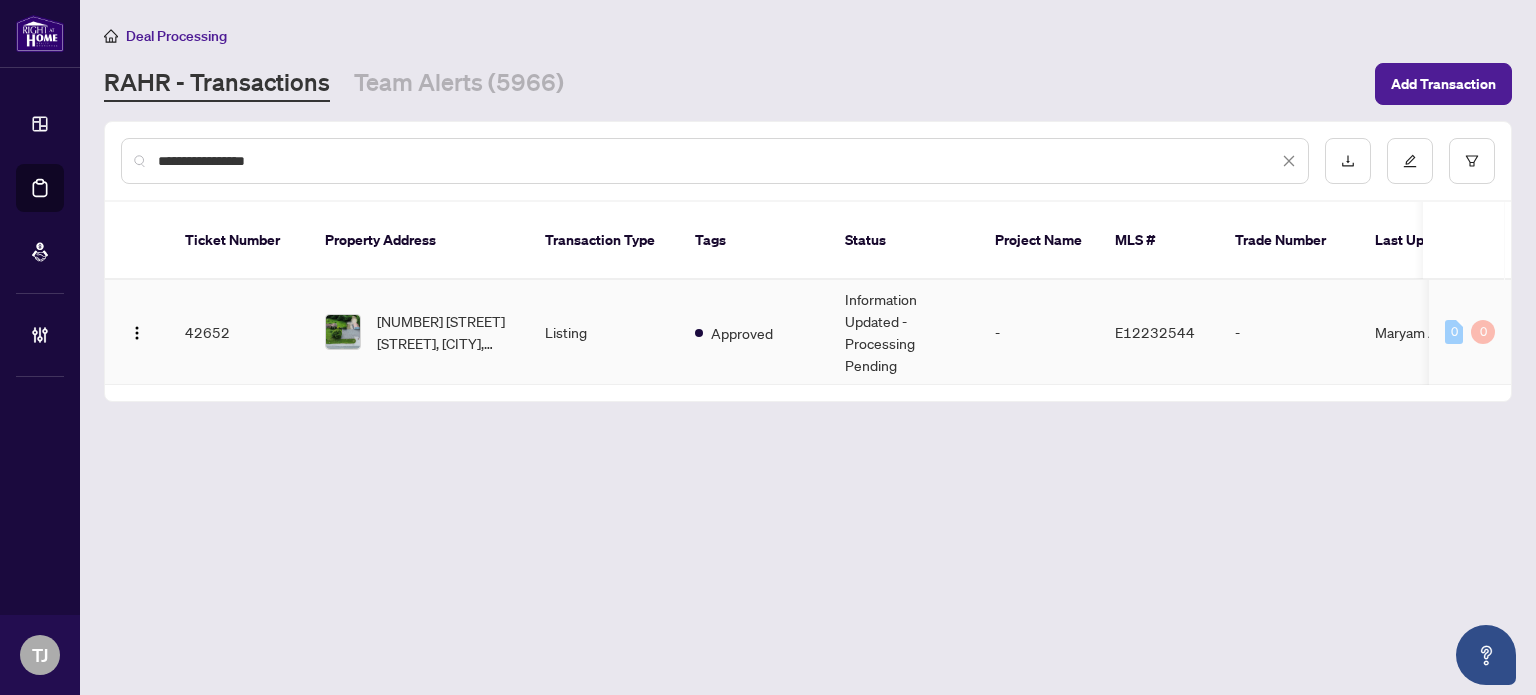 type on "**********" 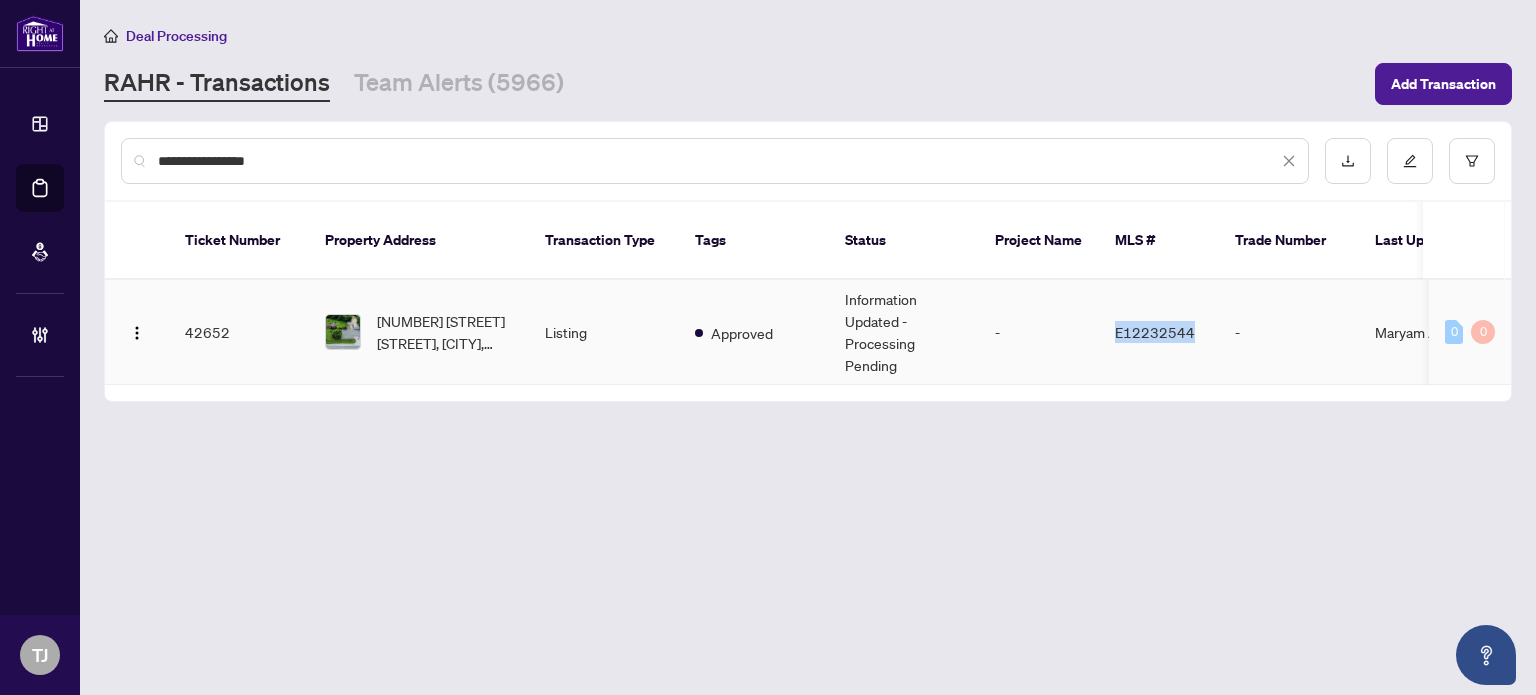 drag, startPoint x: 1116, startPoint y: 305, endPoint x: 1192, endPoint y: 312, distance: 76.321686 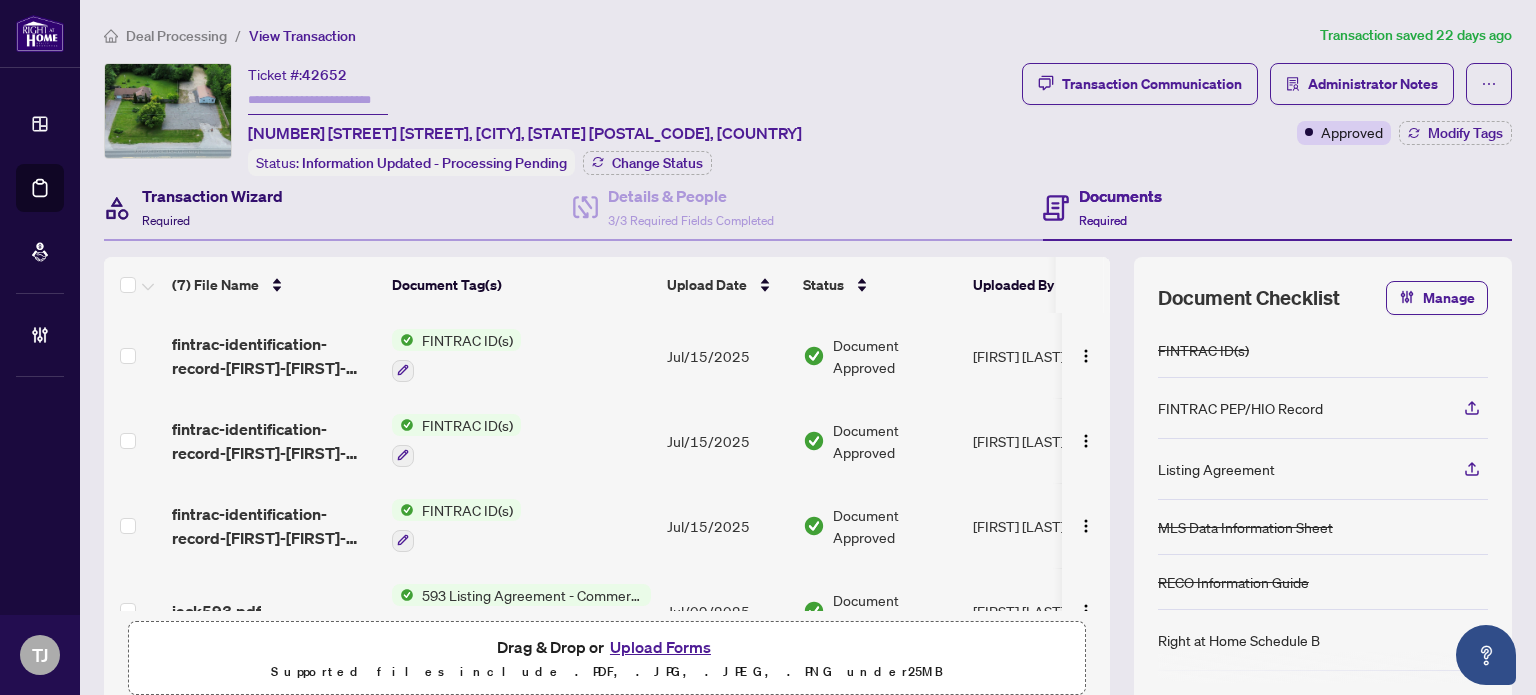 click on "Transaction Wizard Required" at bounding box center [212, 207] 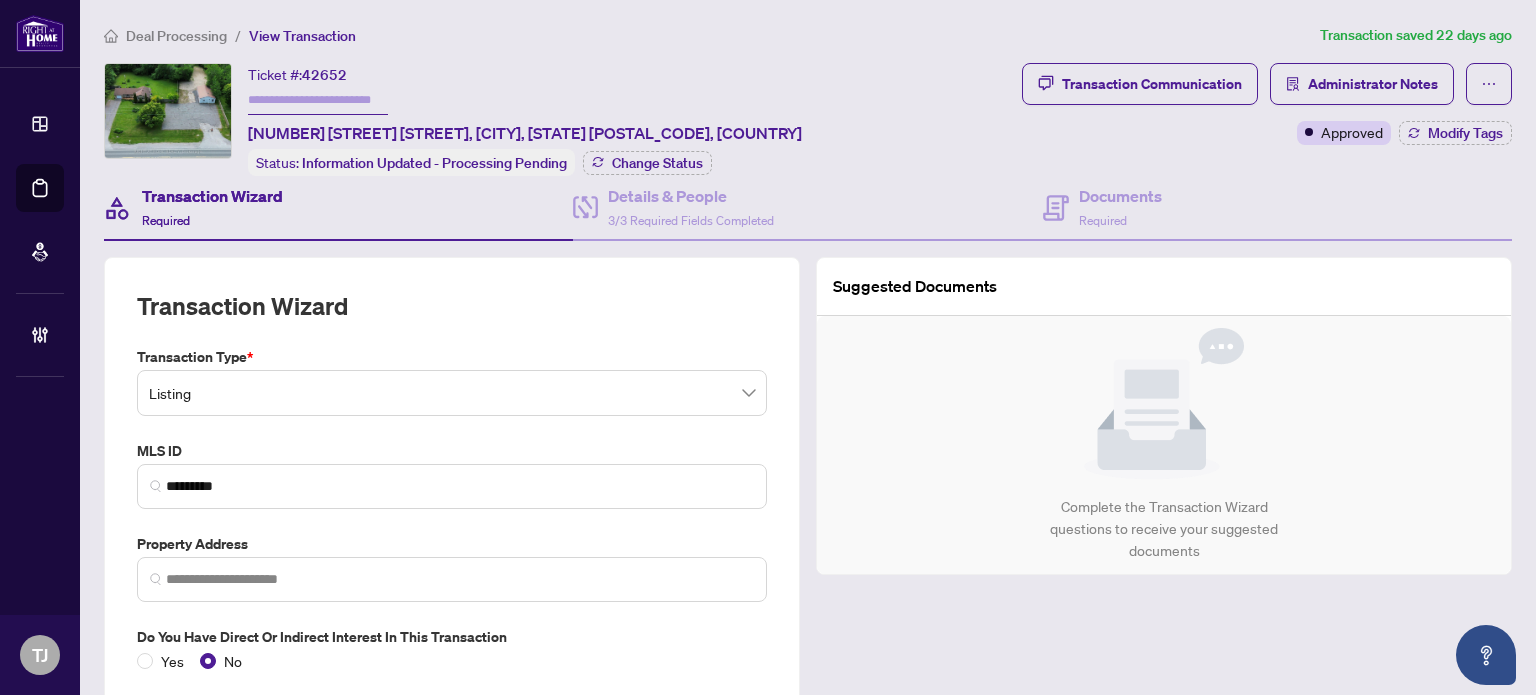 type on "**********" 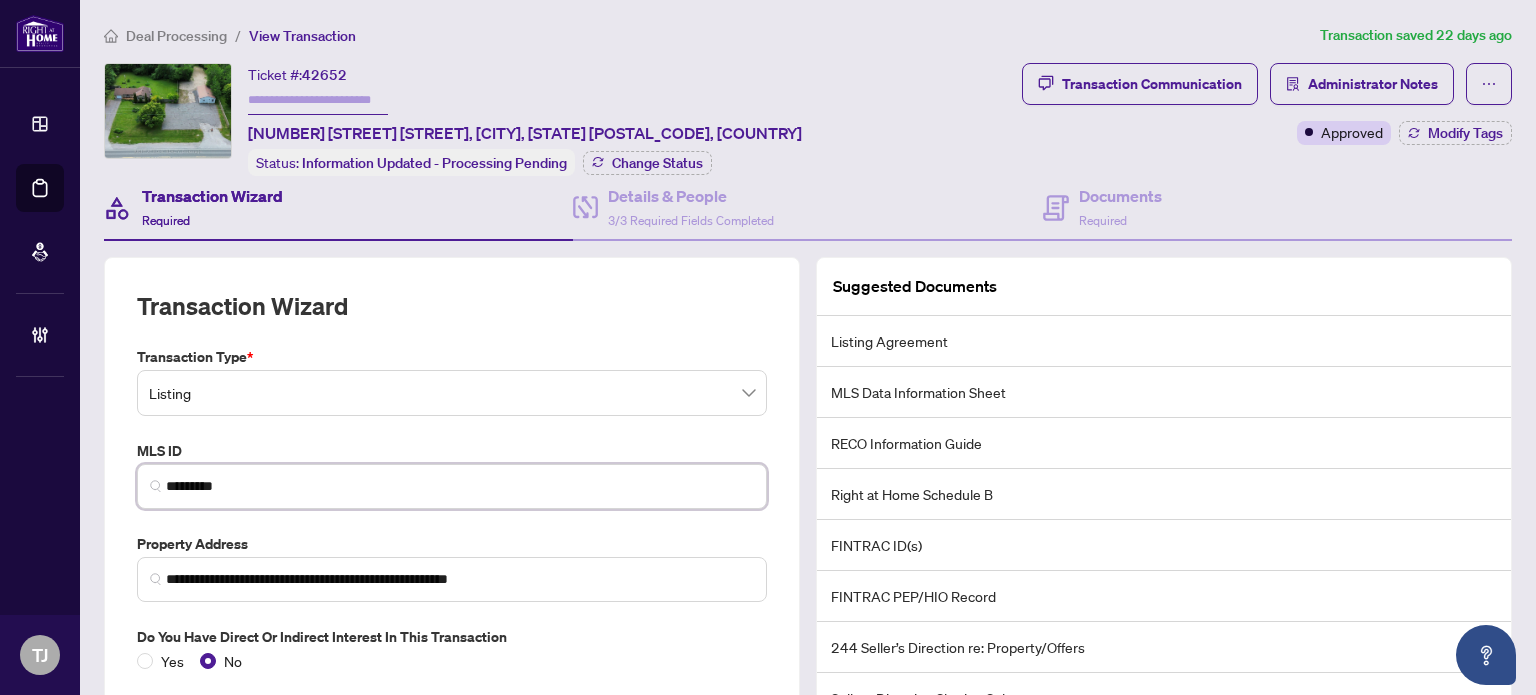 drag, startPoint x: 282, startPoint y: 478, endPoint x: 120, endPoint y: 483, distance: 162.07715 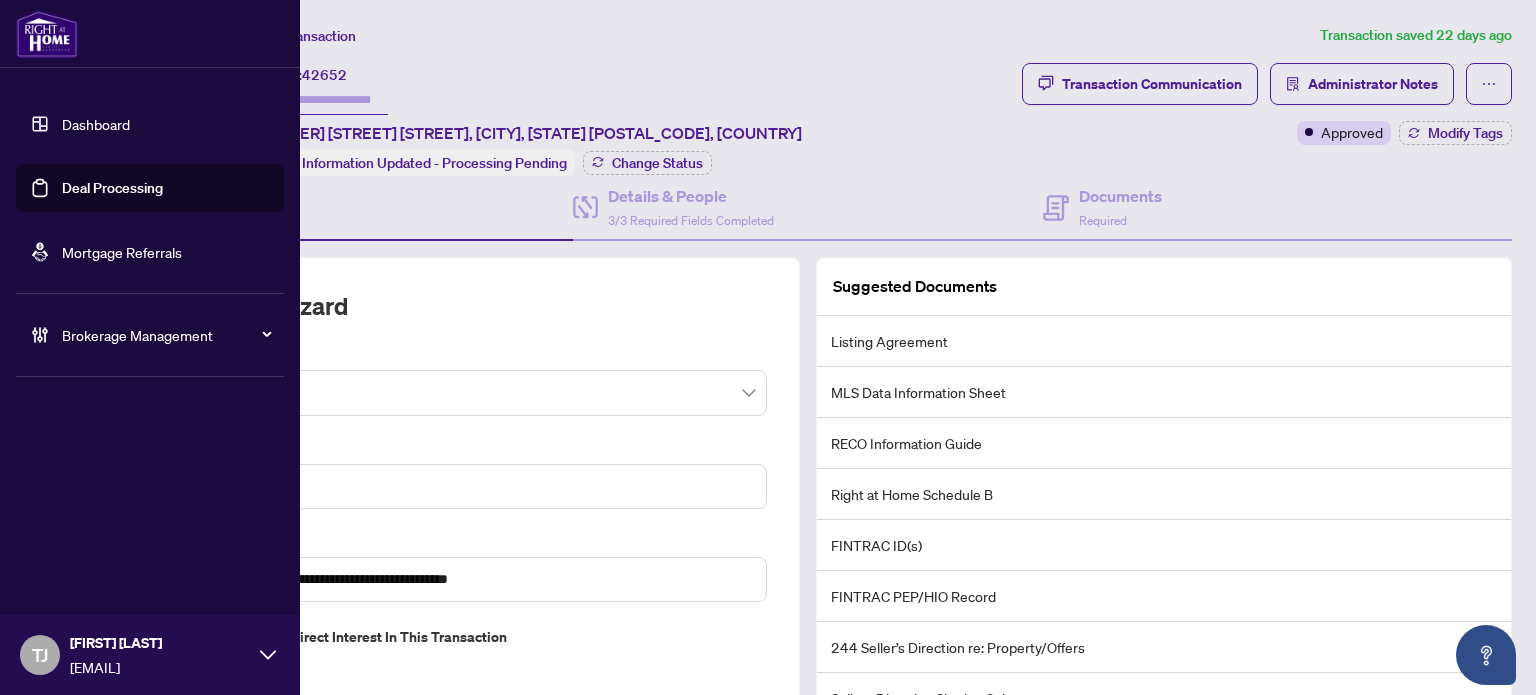 click on "Deal Processing" at bounding box center (112, 188) 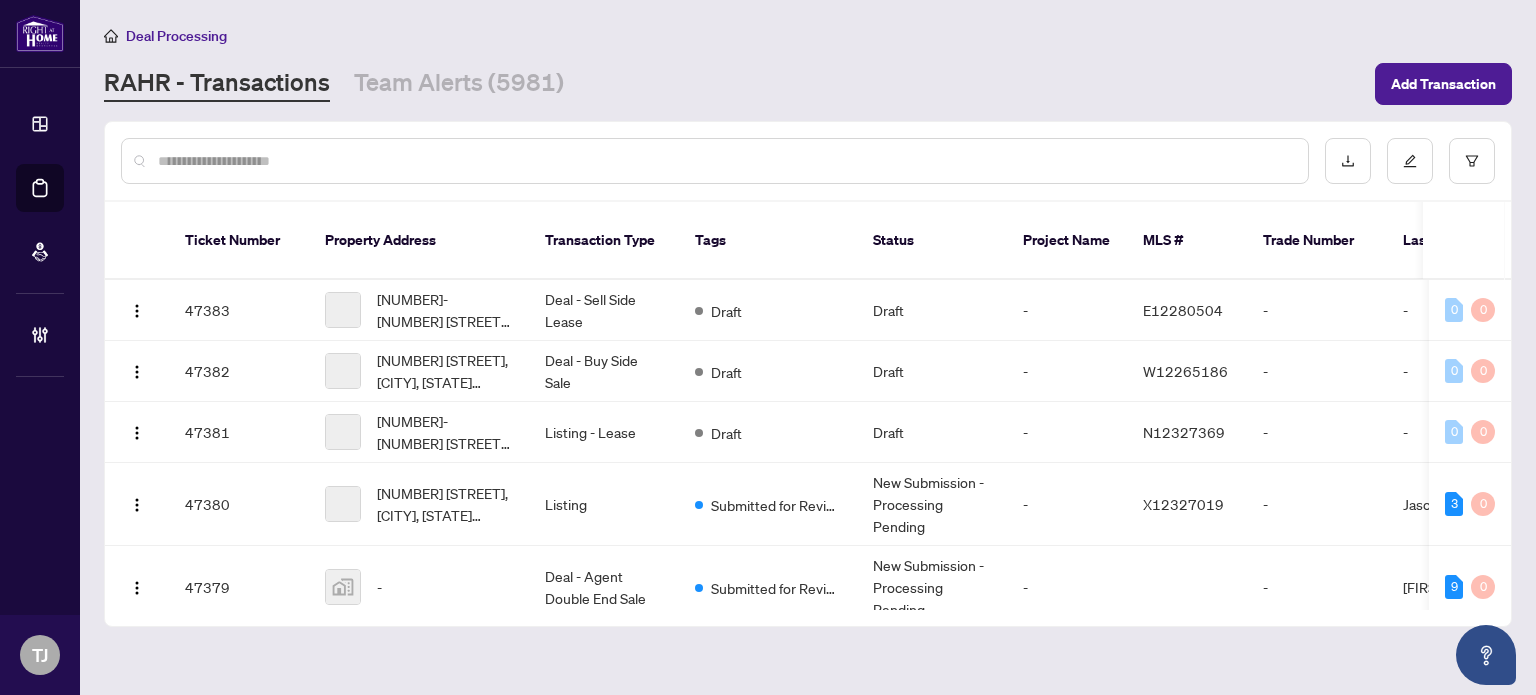 click at bounding box center [725, 161] 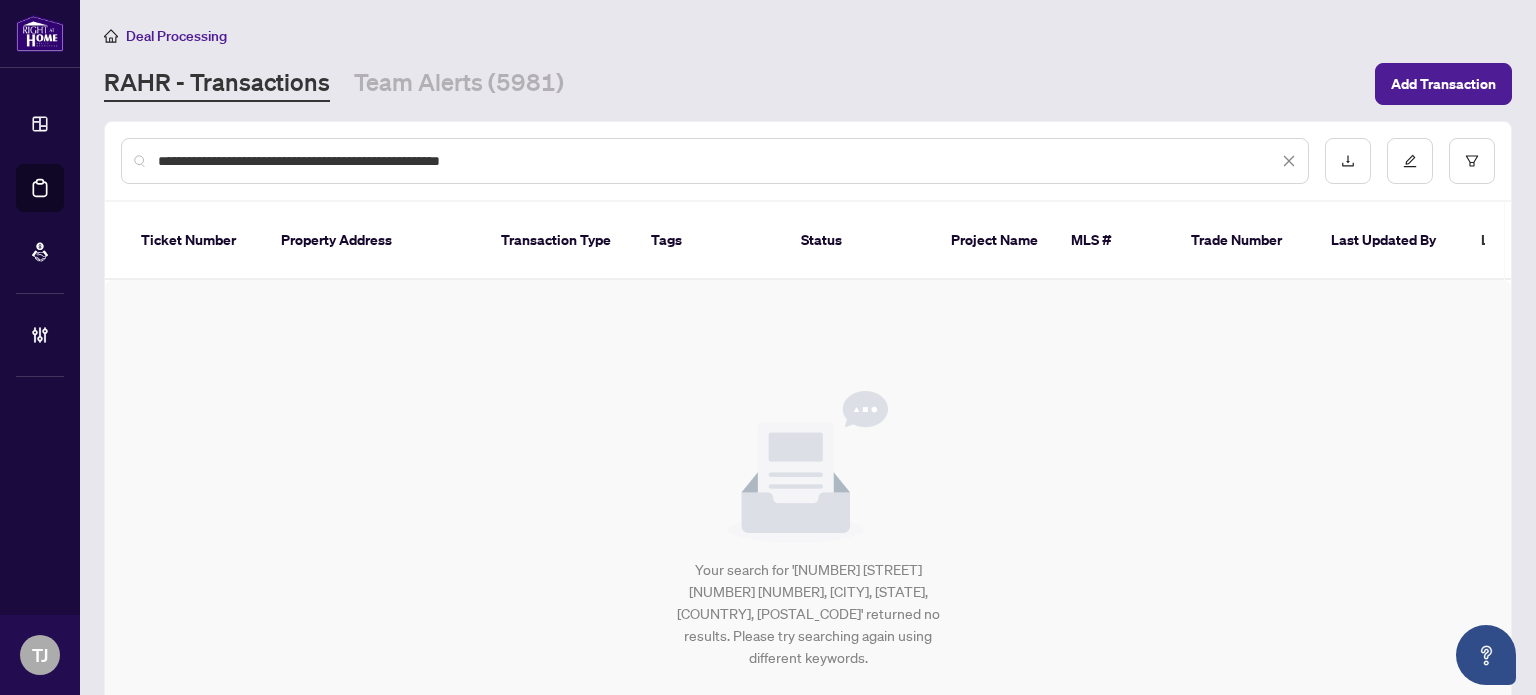 click on "**********" at bounding box center [718, 161] 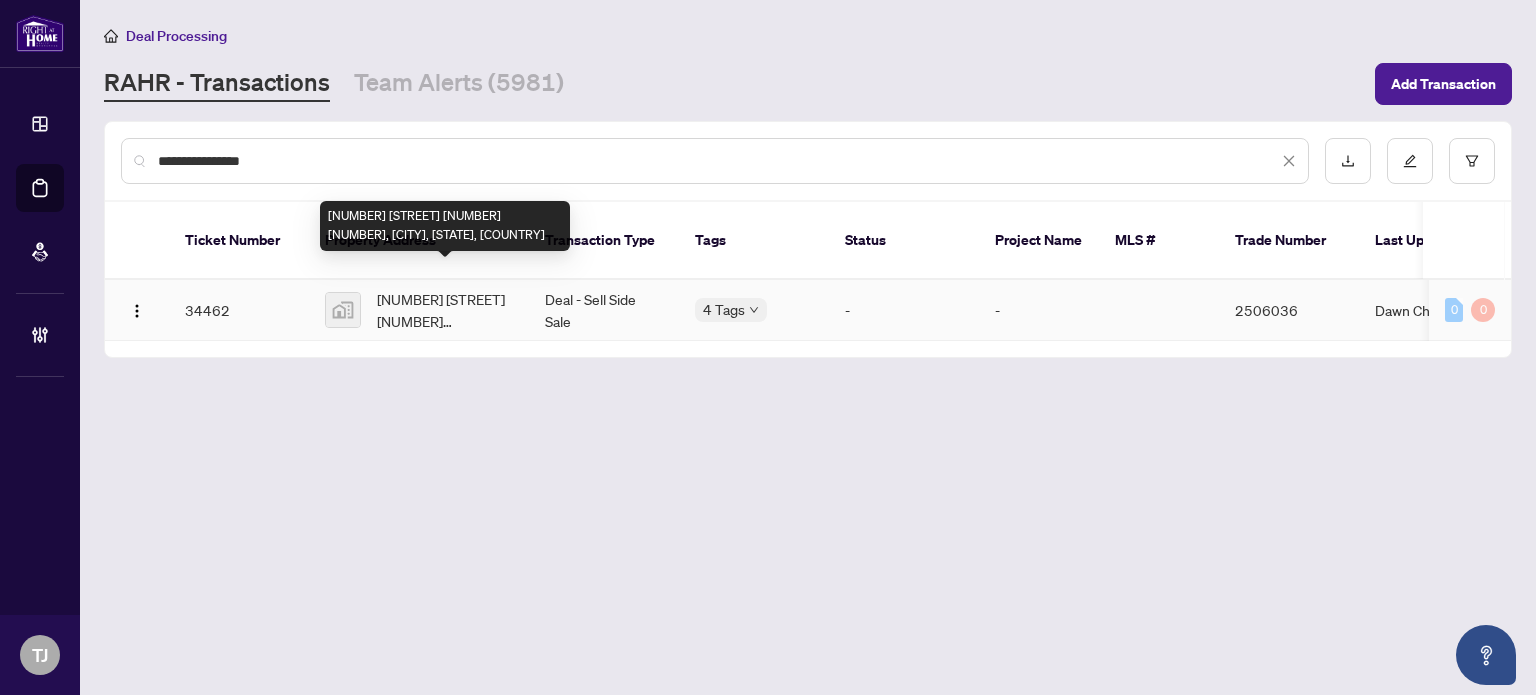 type on "**********" 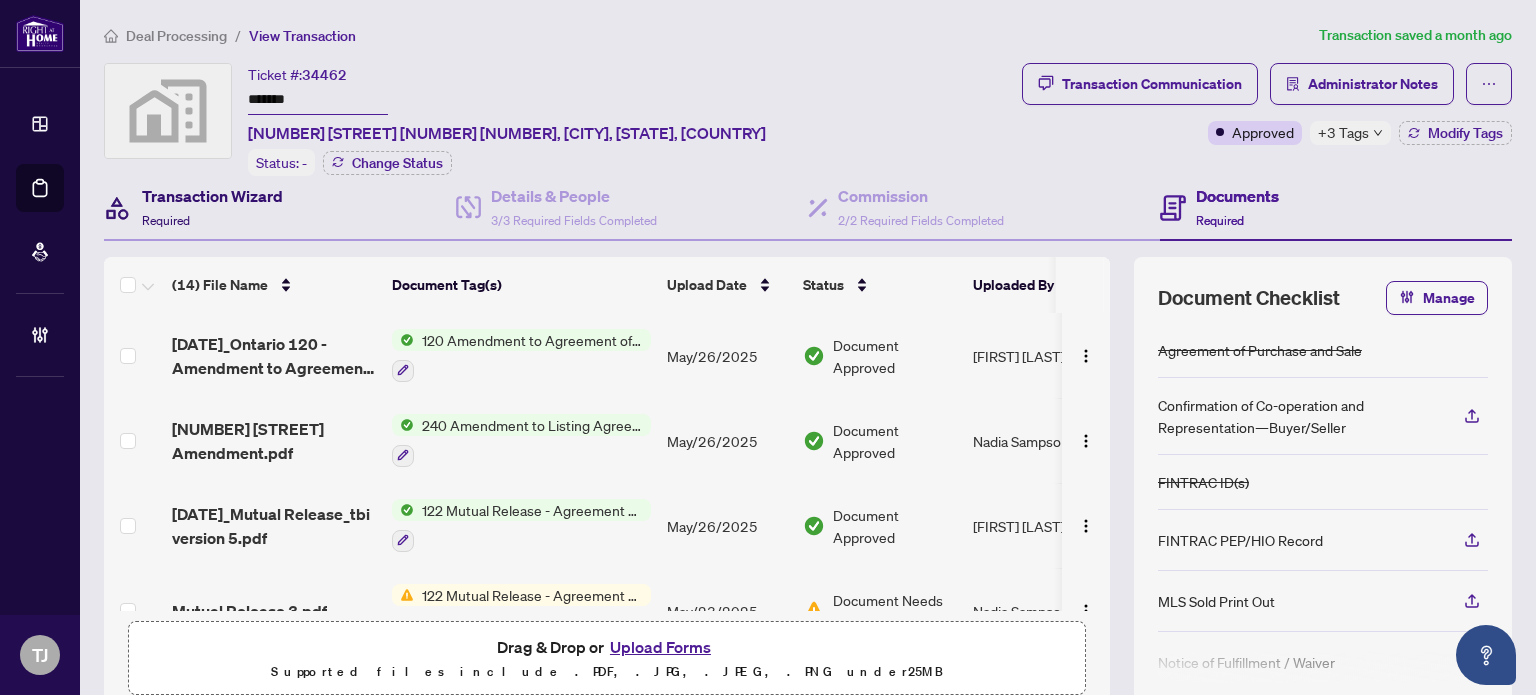 click on "Transaction Wizard" at bounding box center (212, 196) 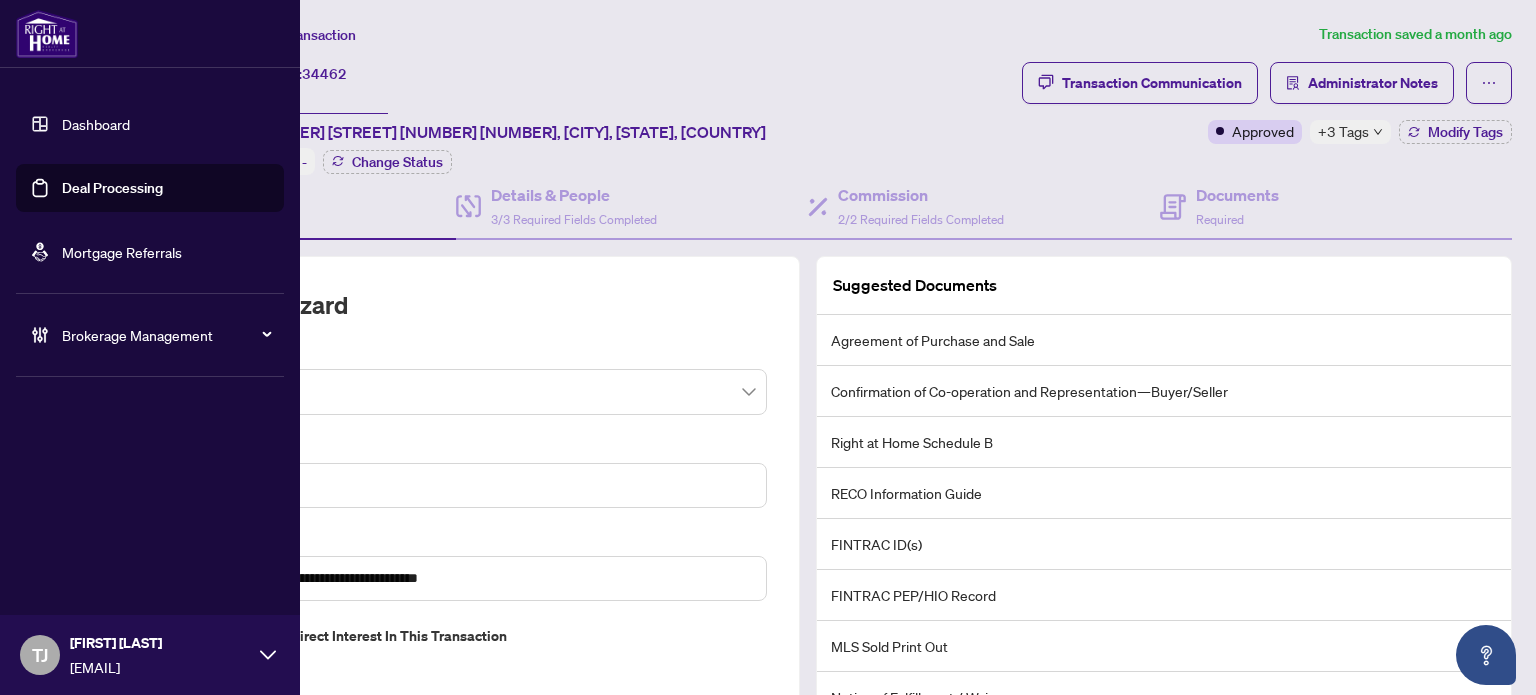 scroll, scrollTop: 0, scrollLeft: 0, axis: both 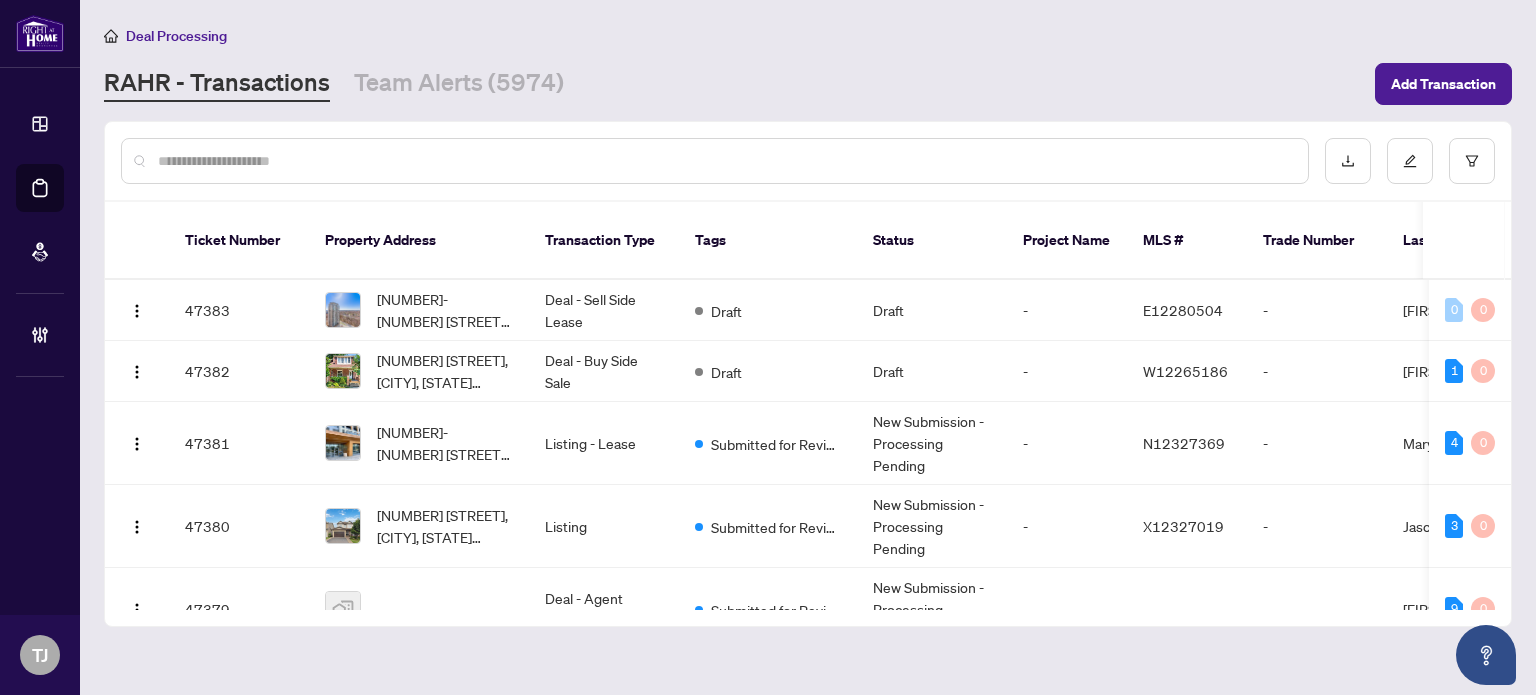 click at bounding box center (725, 161) 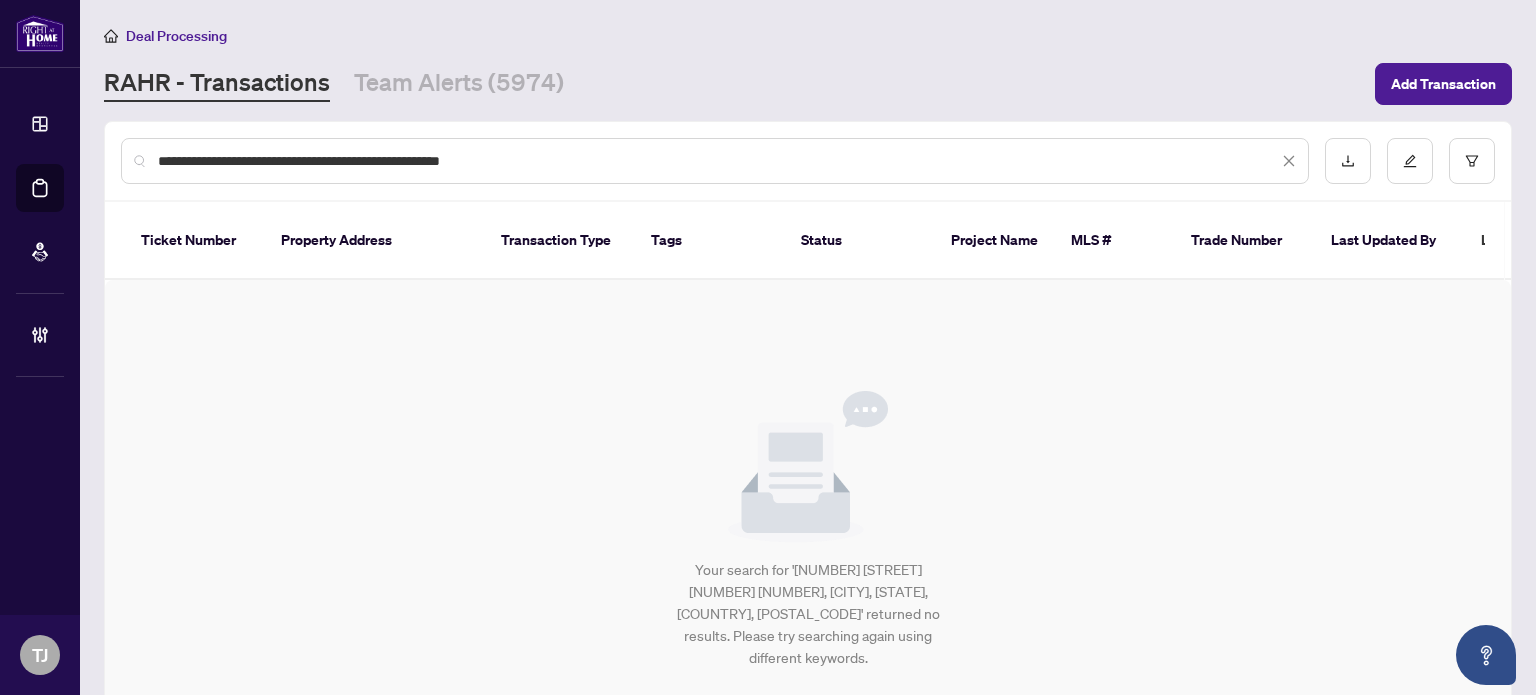 click on "**********" at bounding box center [718, 161] 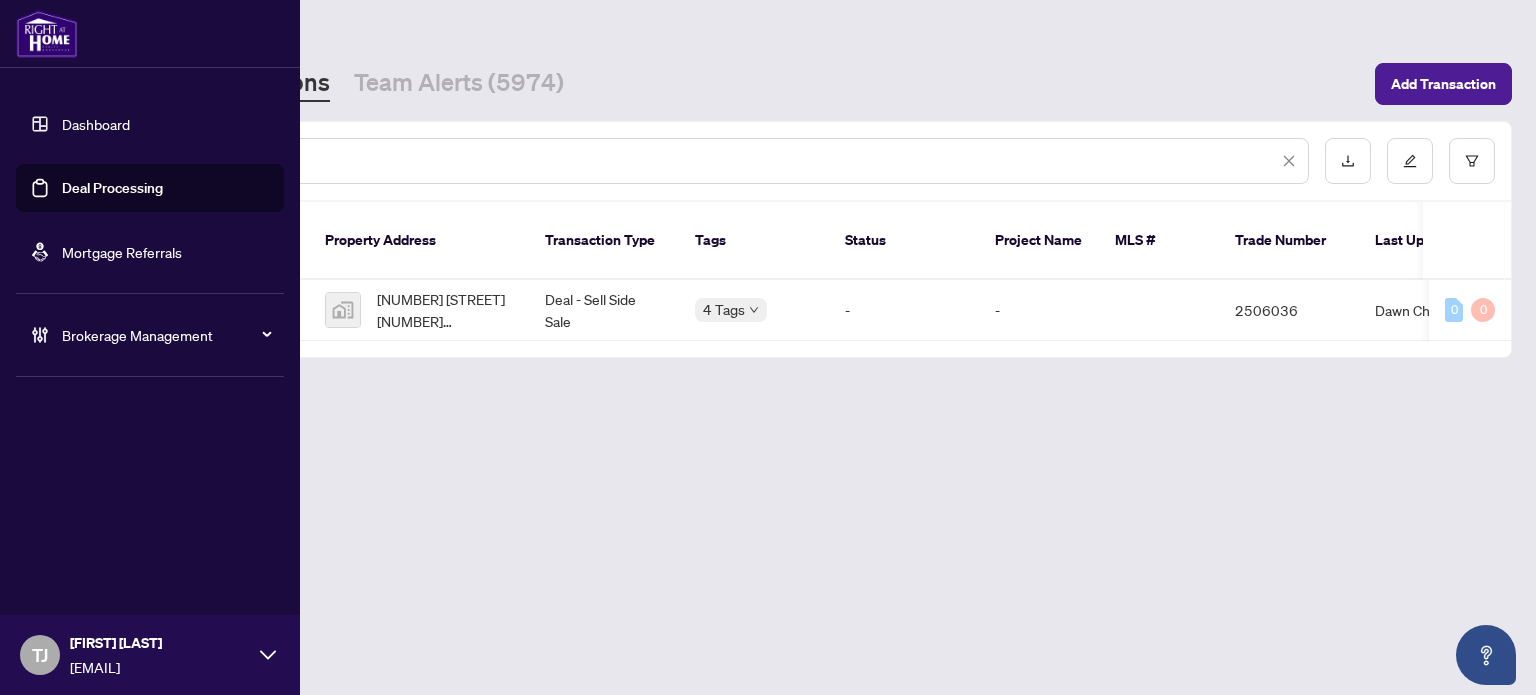 drag, startPoint x: 314, startPoint y: 156, endPoint x: 52, endPoint y: 123, distance: 264.07007 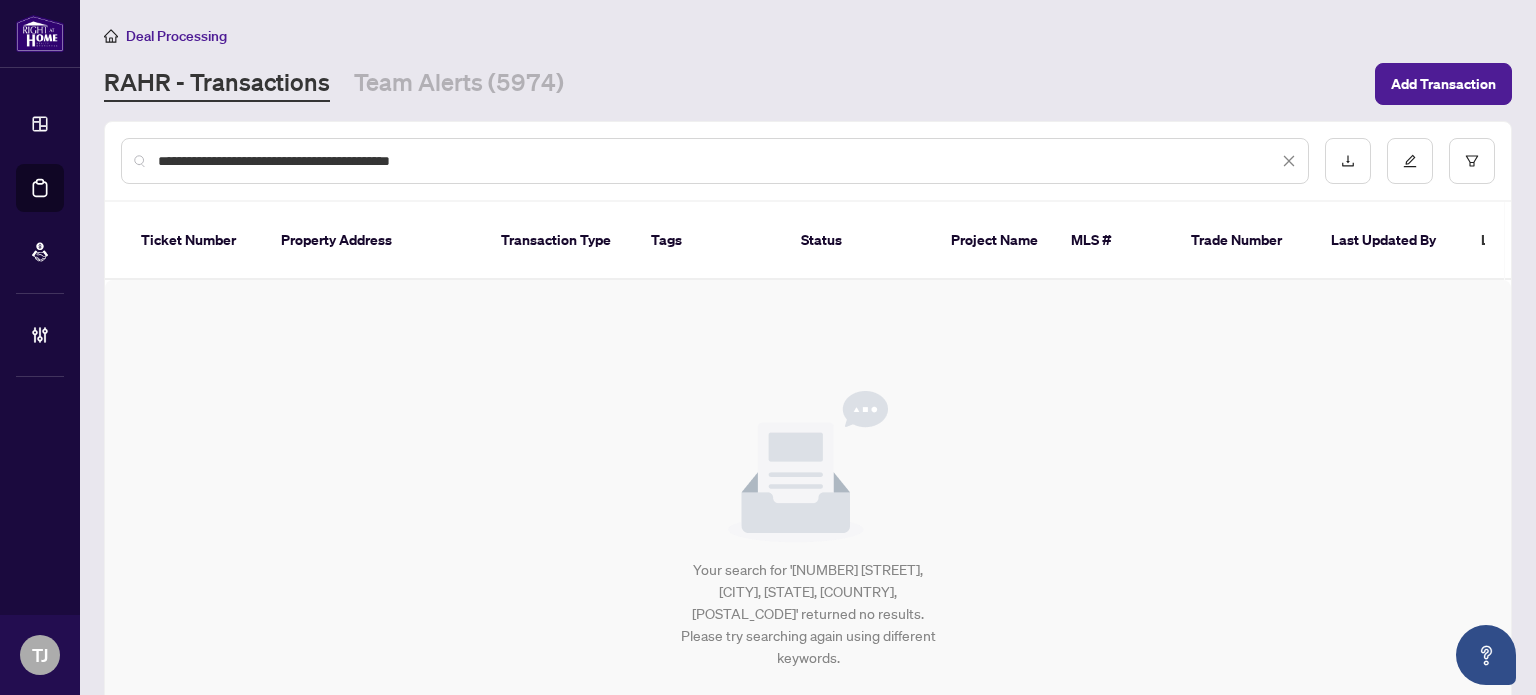 click on "**********" at bounding box center (718, 161) 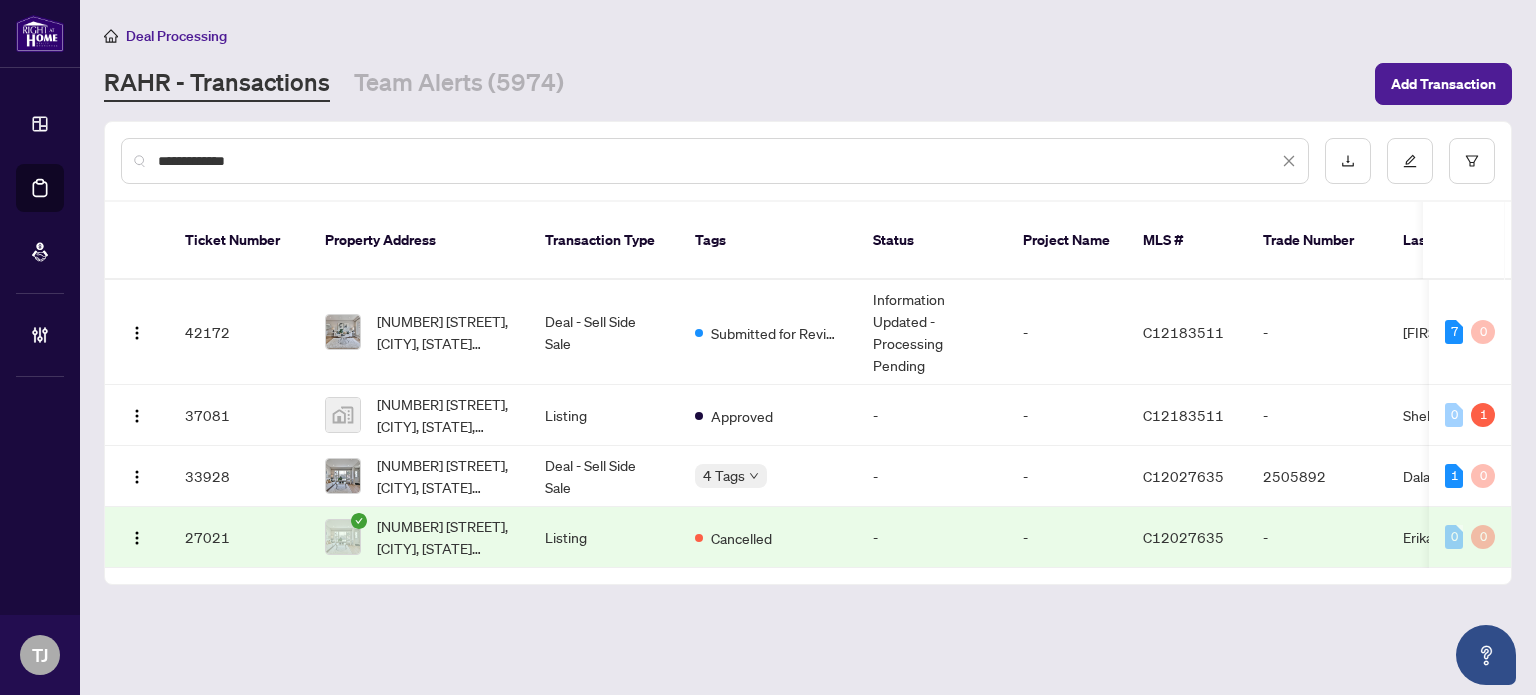 type on "**********" 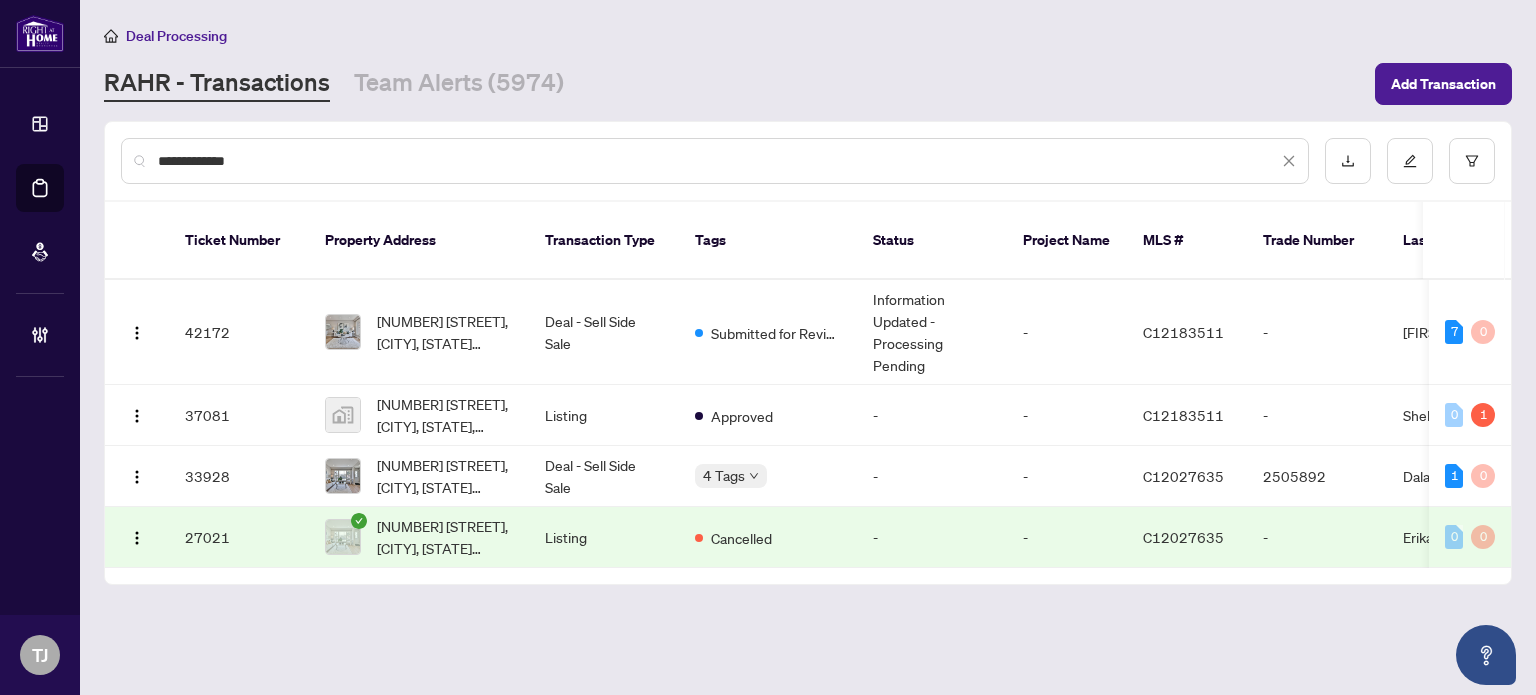 scroll, scrollTop: 0, scrollLeft: 96, axis: horizontal 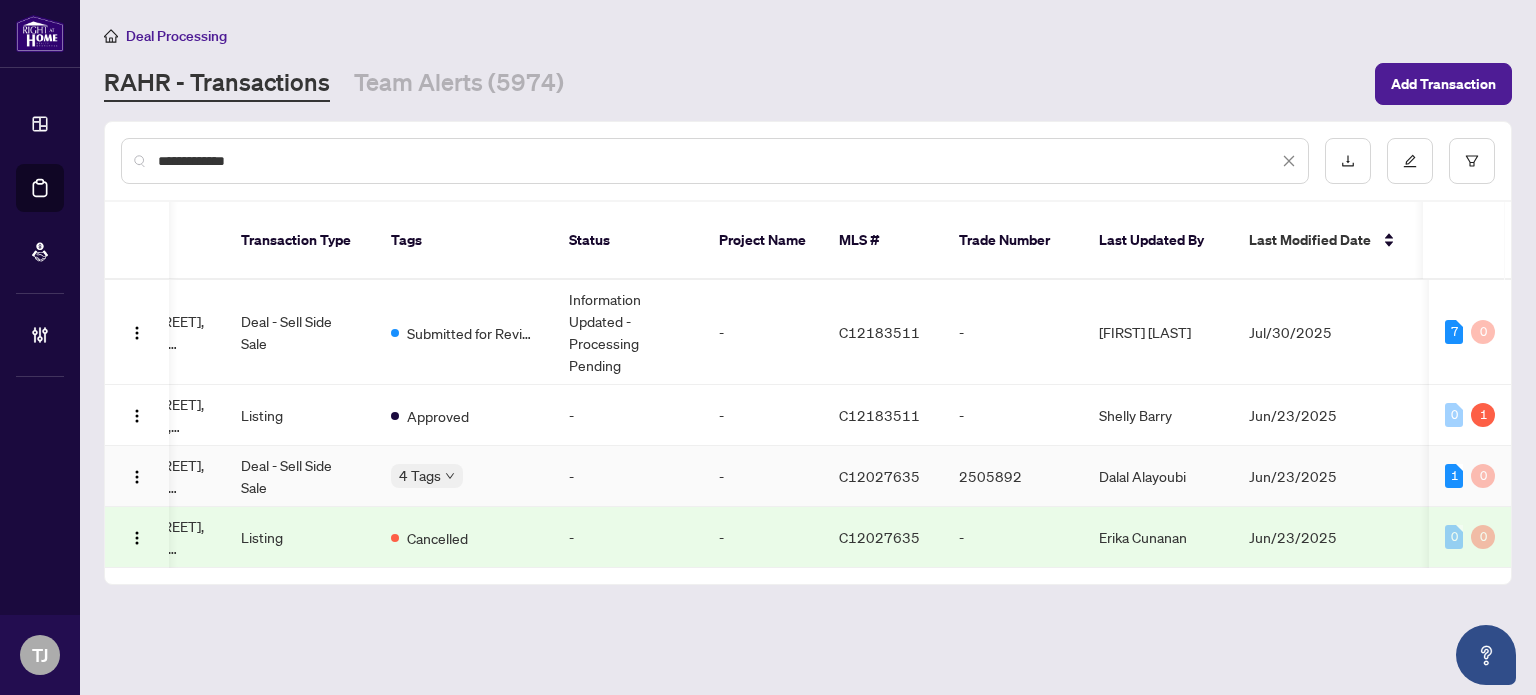 click on "Deal - Sell Side Sale" at bounding box center [300, 476] 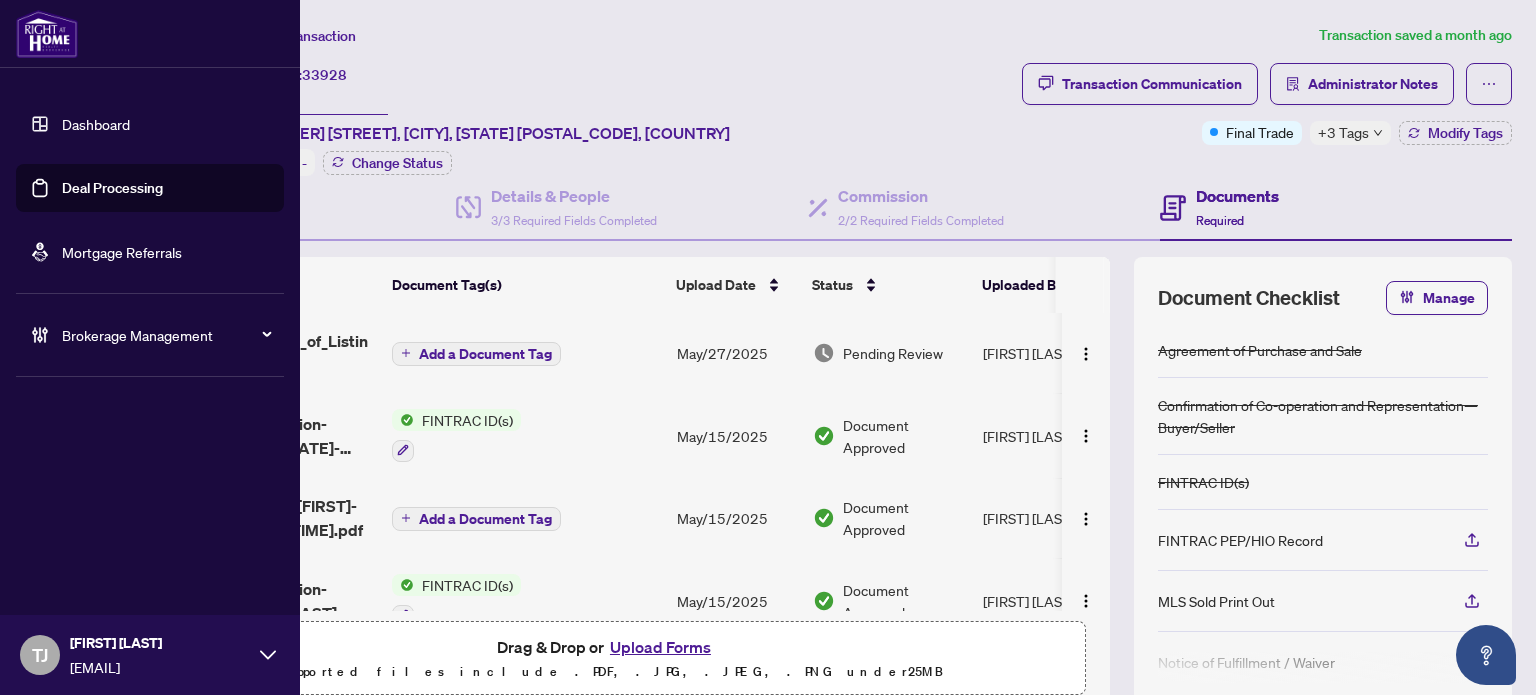 click on "Deal Processing" at bounding box center [112, 188] 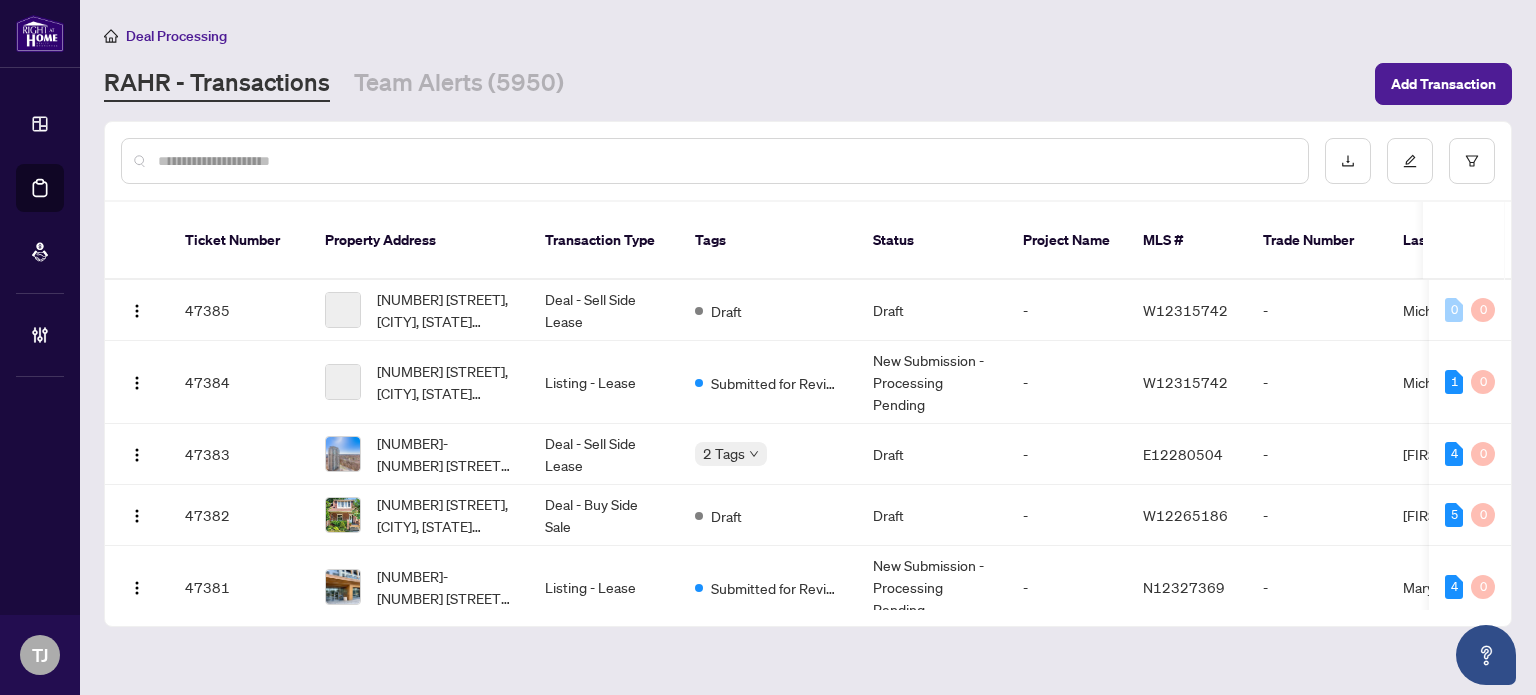 click at bounding box center (725, 161) 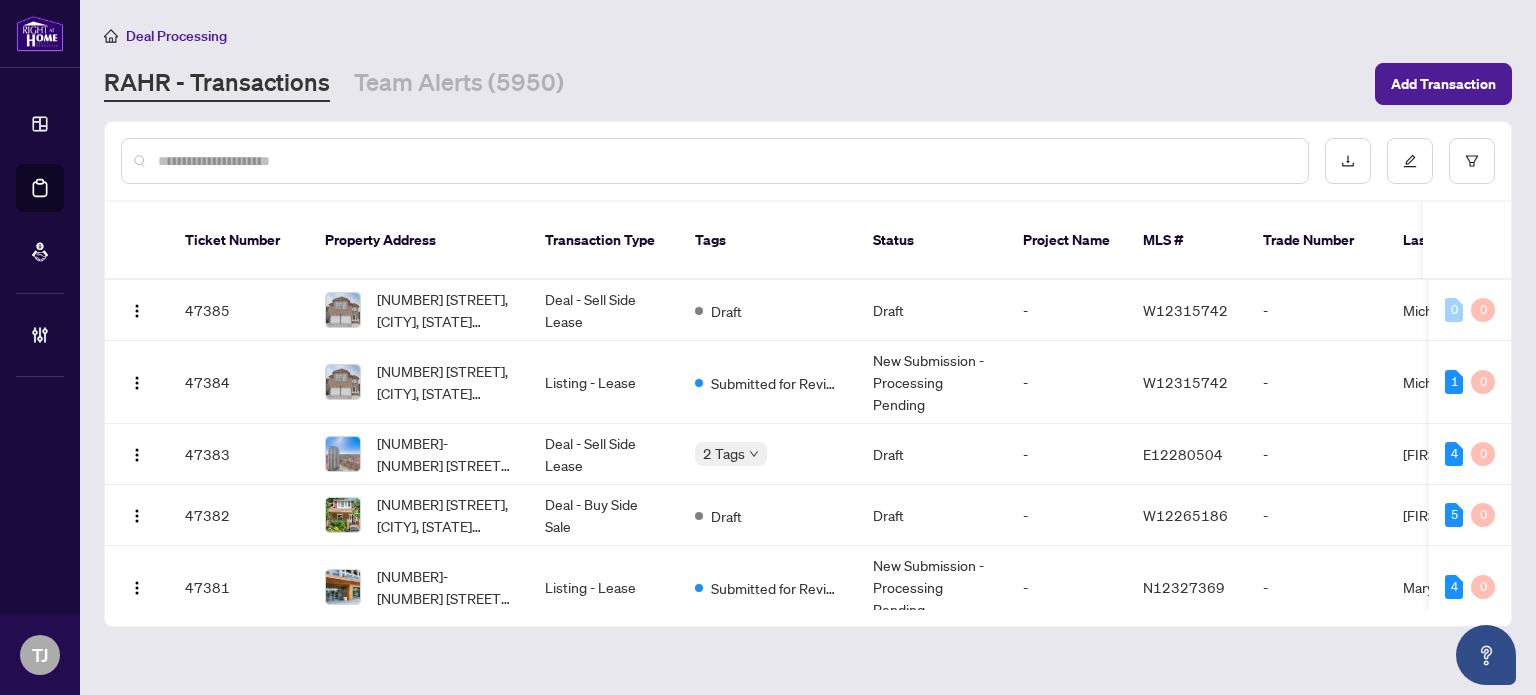 paste on "**********" 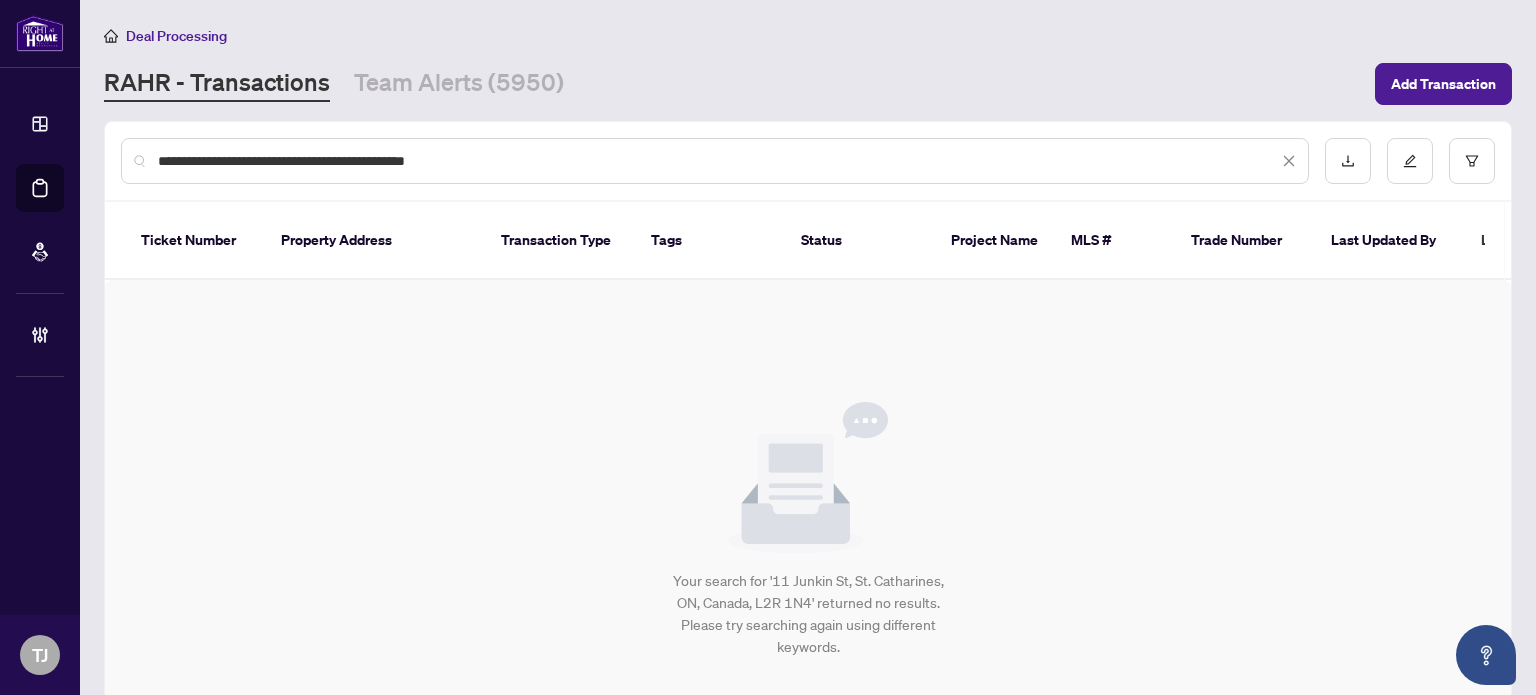 click on "**********" at bounding box center [718, 161] 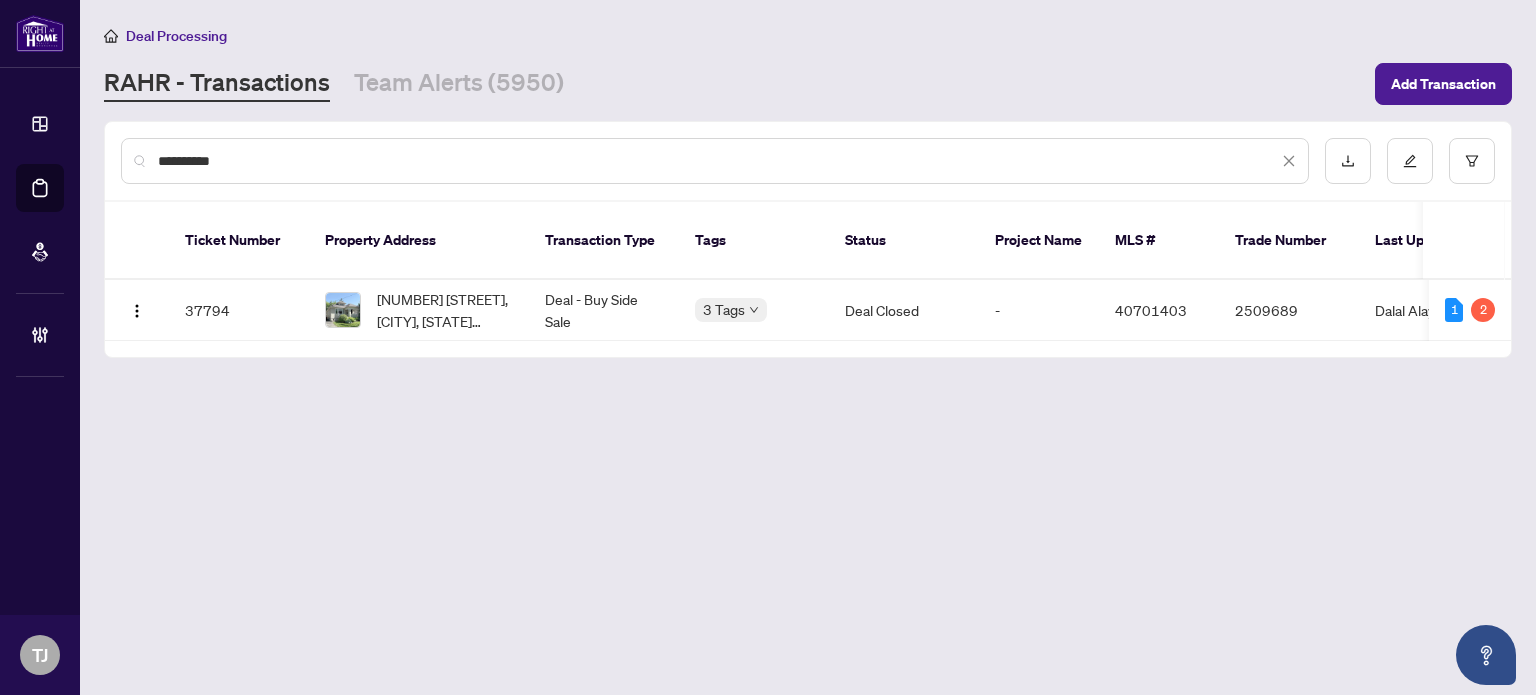 drag, startPoint x: 280, startPoint y: 163, endPoint x: 24, endPoint y: 141, distance: 256.94357 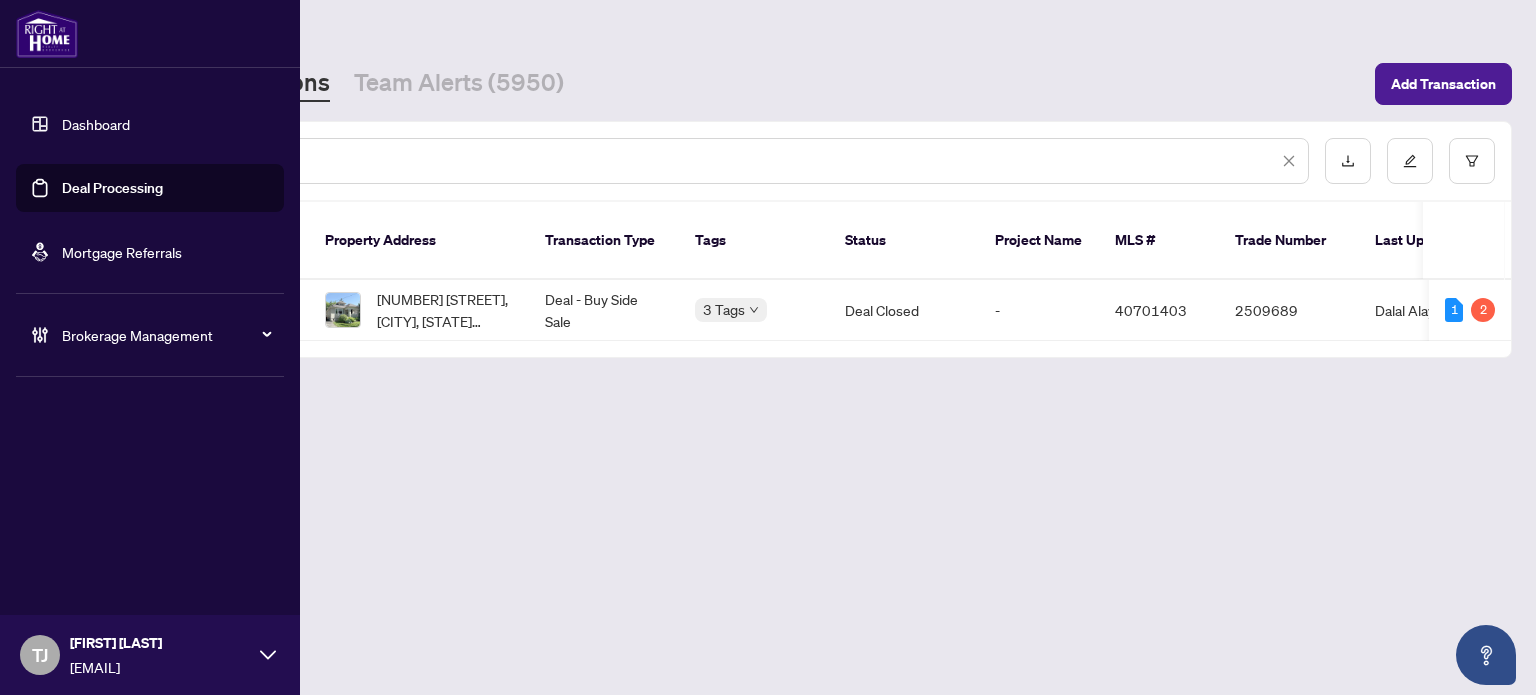 paste on "*****" 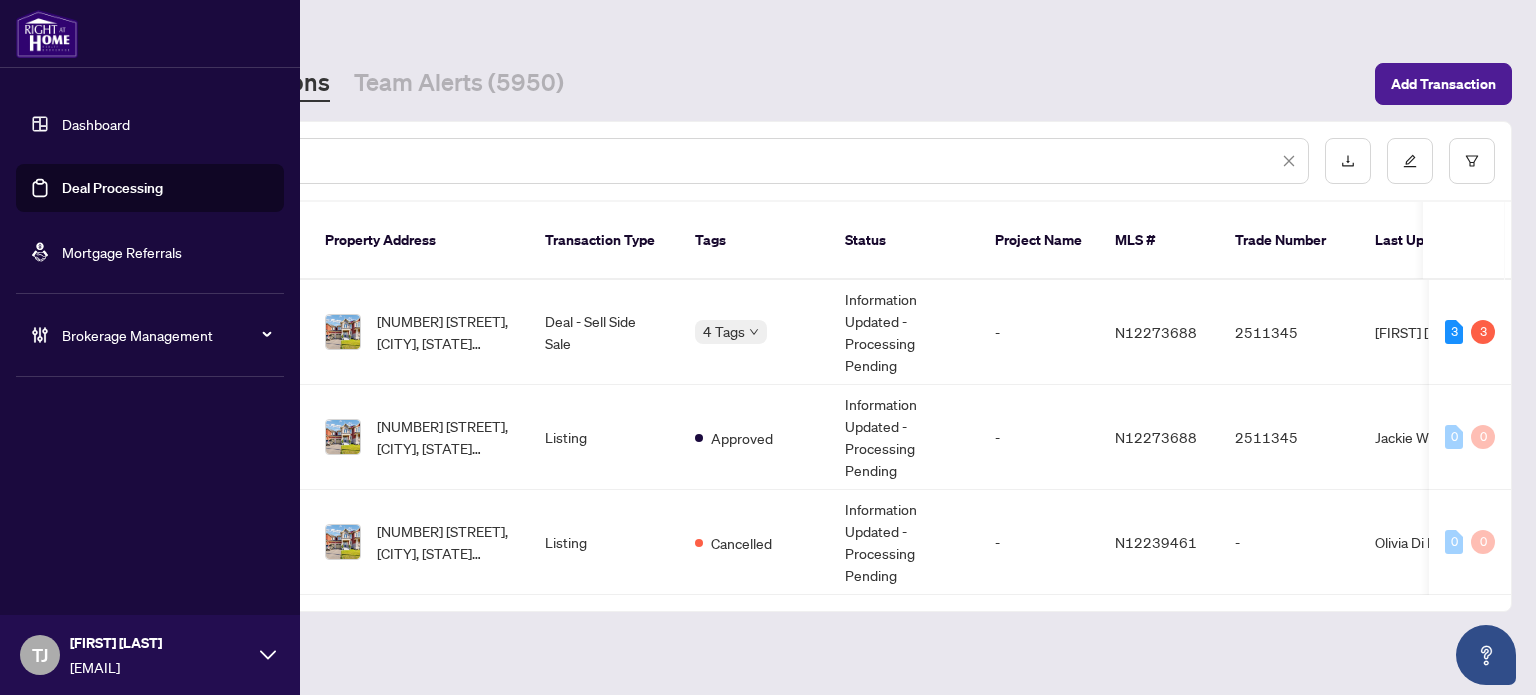 drag, startPoint x: 268, startPoint y: 151, endPoint x: 37, endPoint y: 165, distance: 231.42386 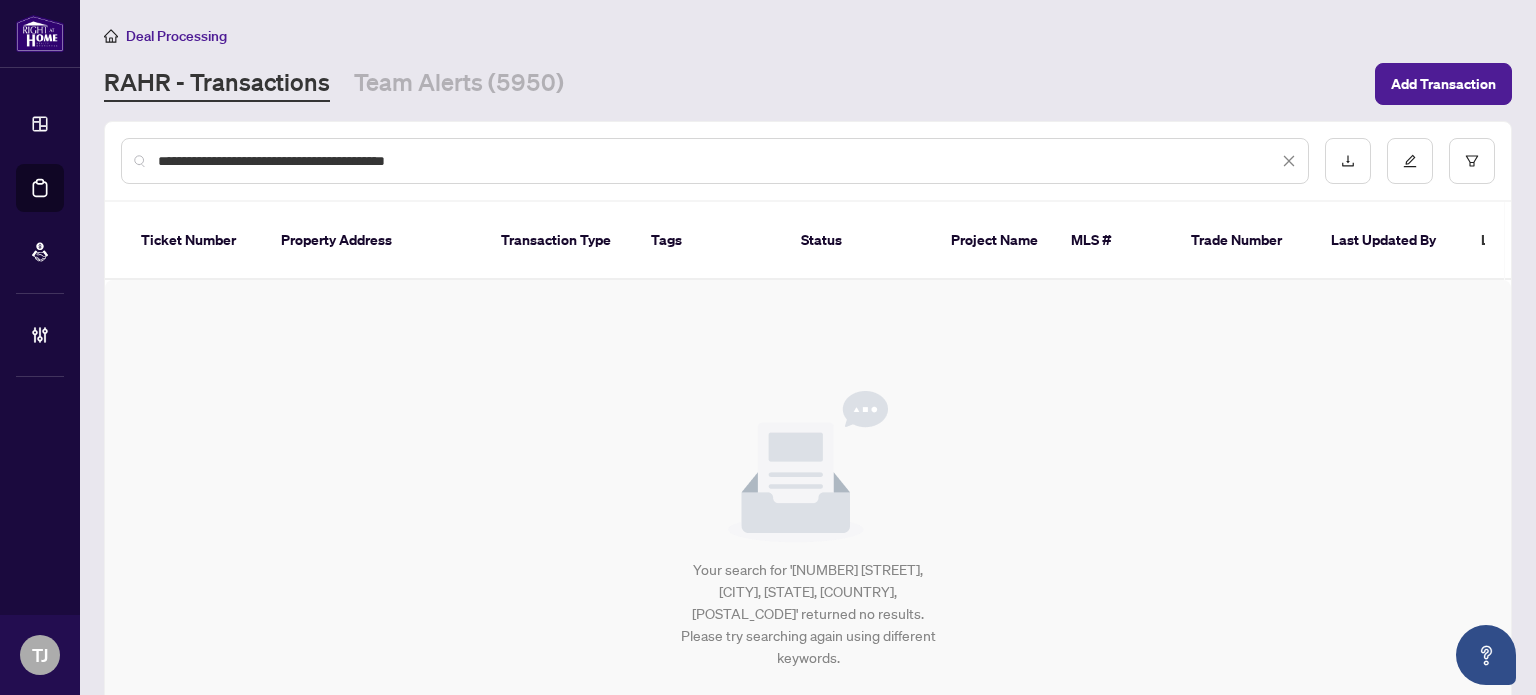 click on "**********" at bounding box center [718, 161] 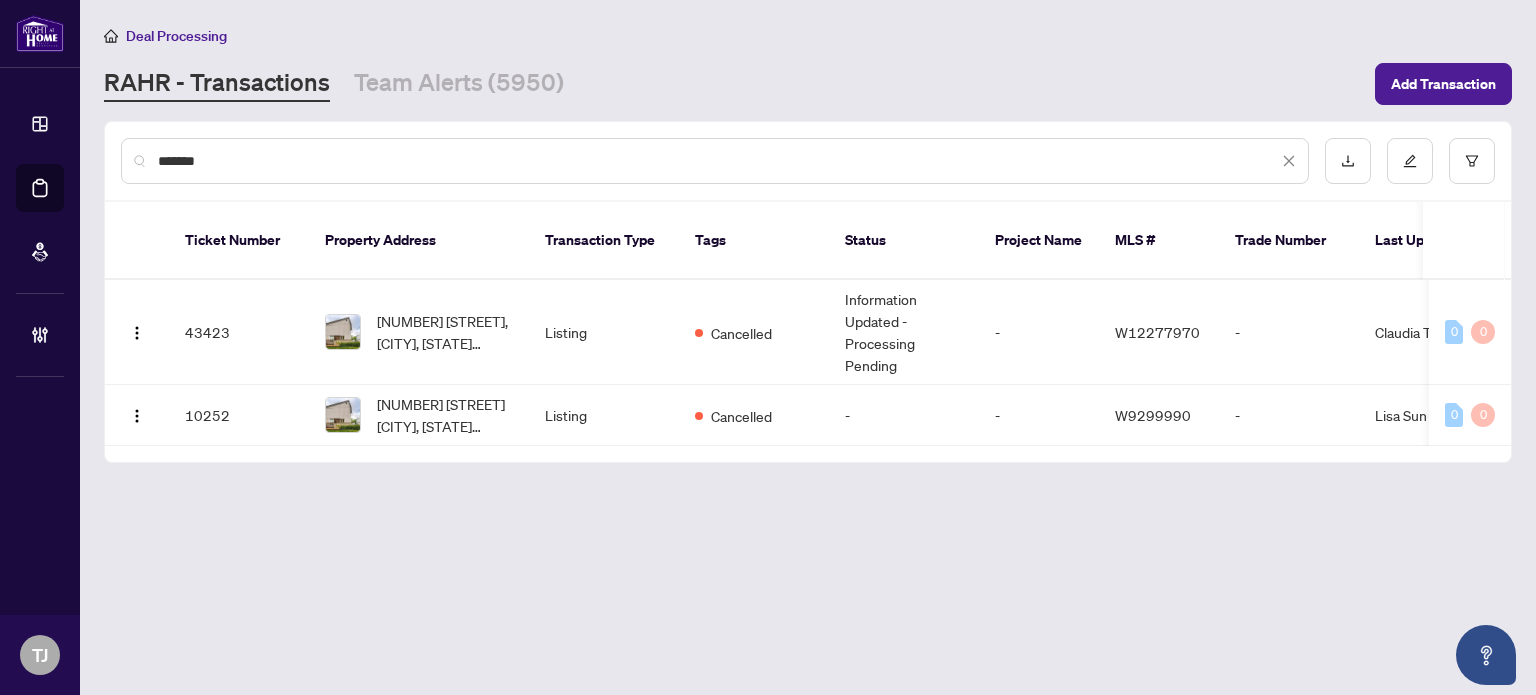 drag, startPoint x: 288, startPoint y: 140, endPoint x: 117, endPoint y: 173, distance: 174.1551 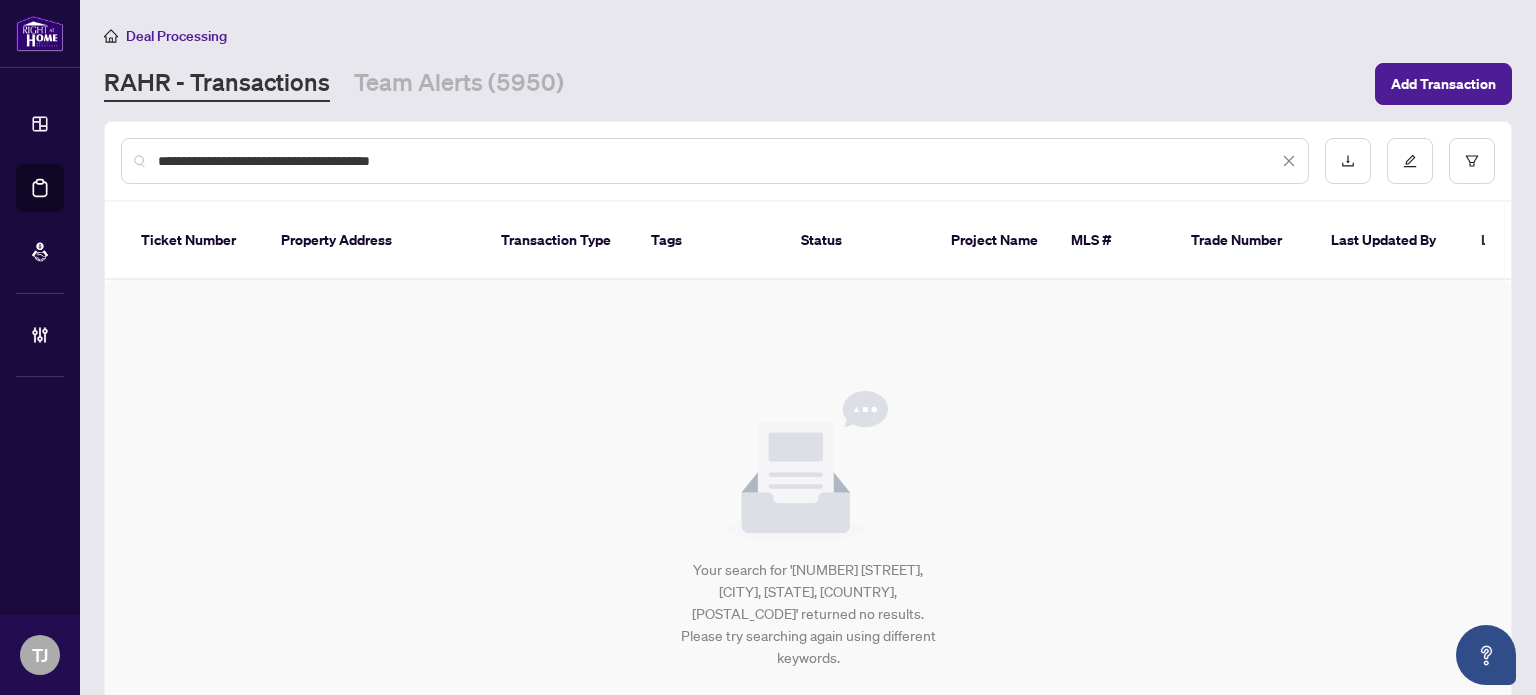 click on "**********" at bounding box center (718, 161) 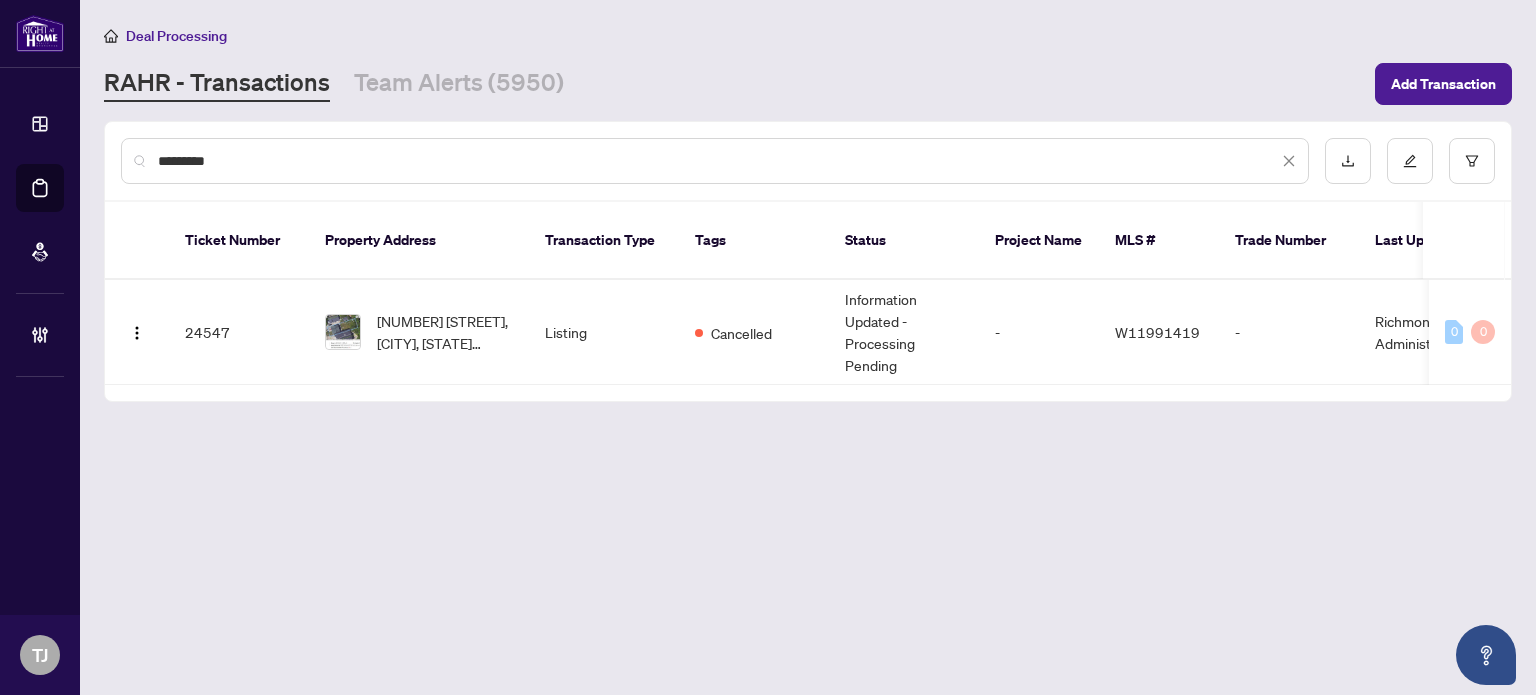 click on "*********" at bounding box center [715, 161] 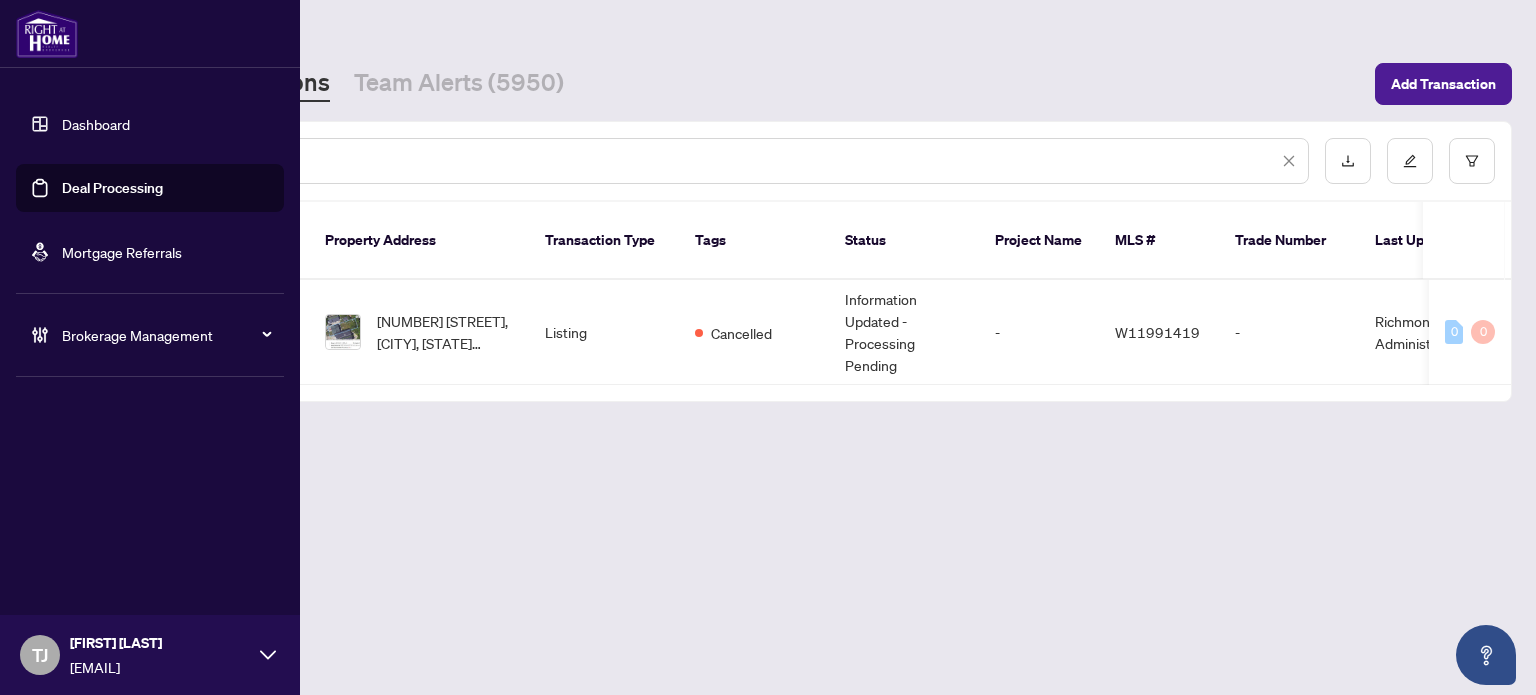 paste on "**********" 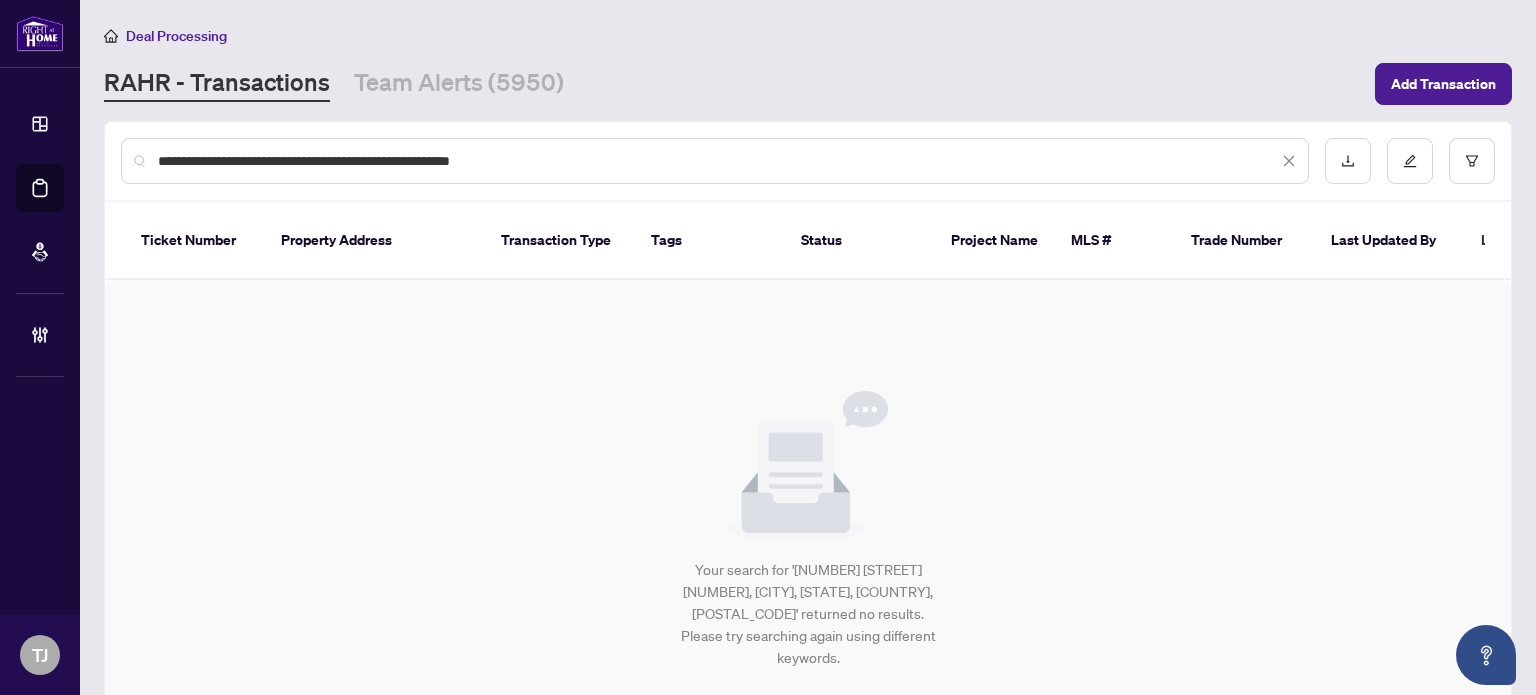 click on "**********" at bounding box center (718, 161) 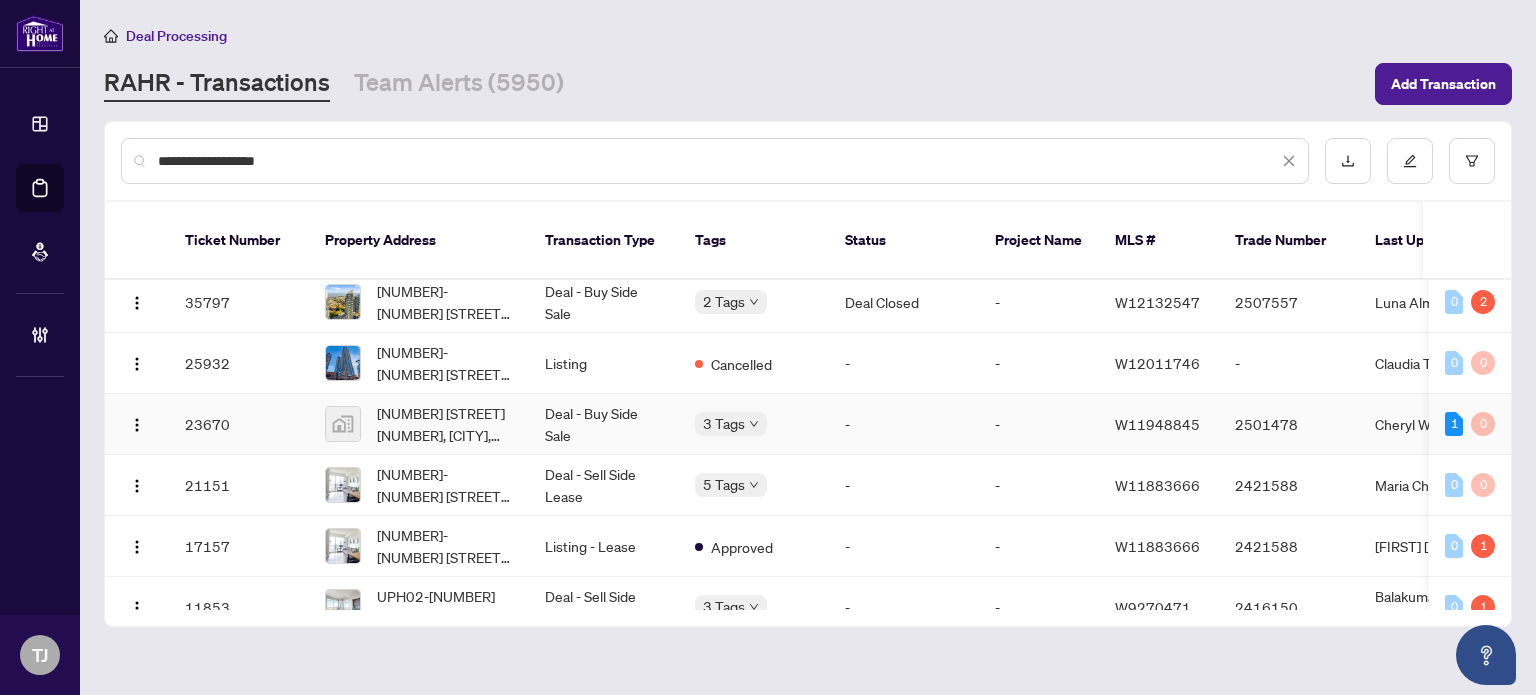 scroll, scrollTop: 0, scrollLeft: 0, axis: both 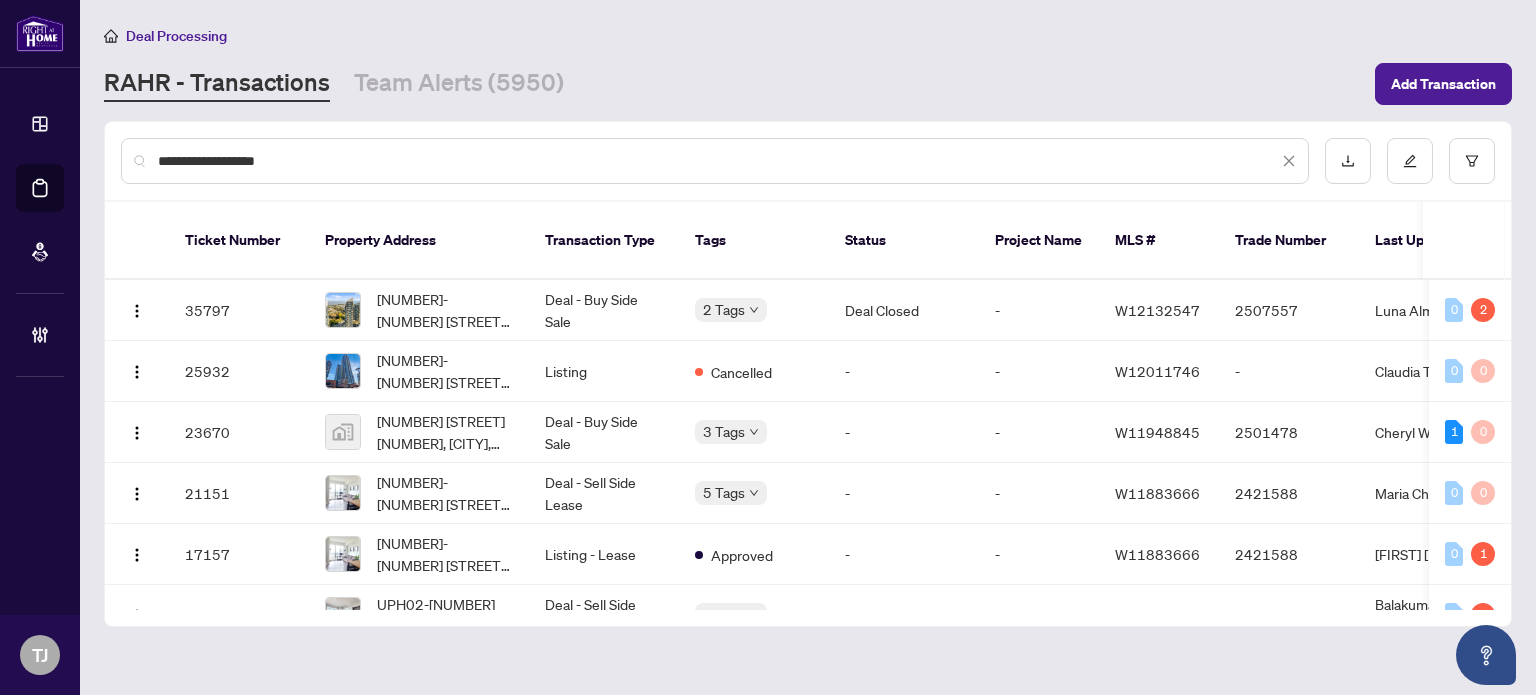 drag, startPoint x: 269, startPoint y: 150, endPoint x: 80, endPoint y: 135, distance: 189.5943 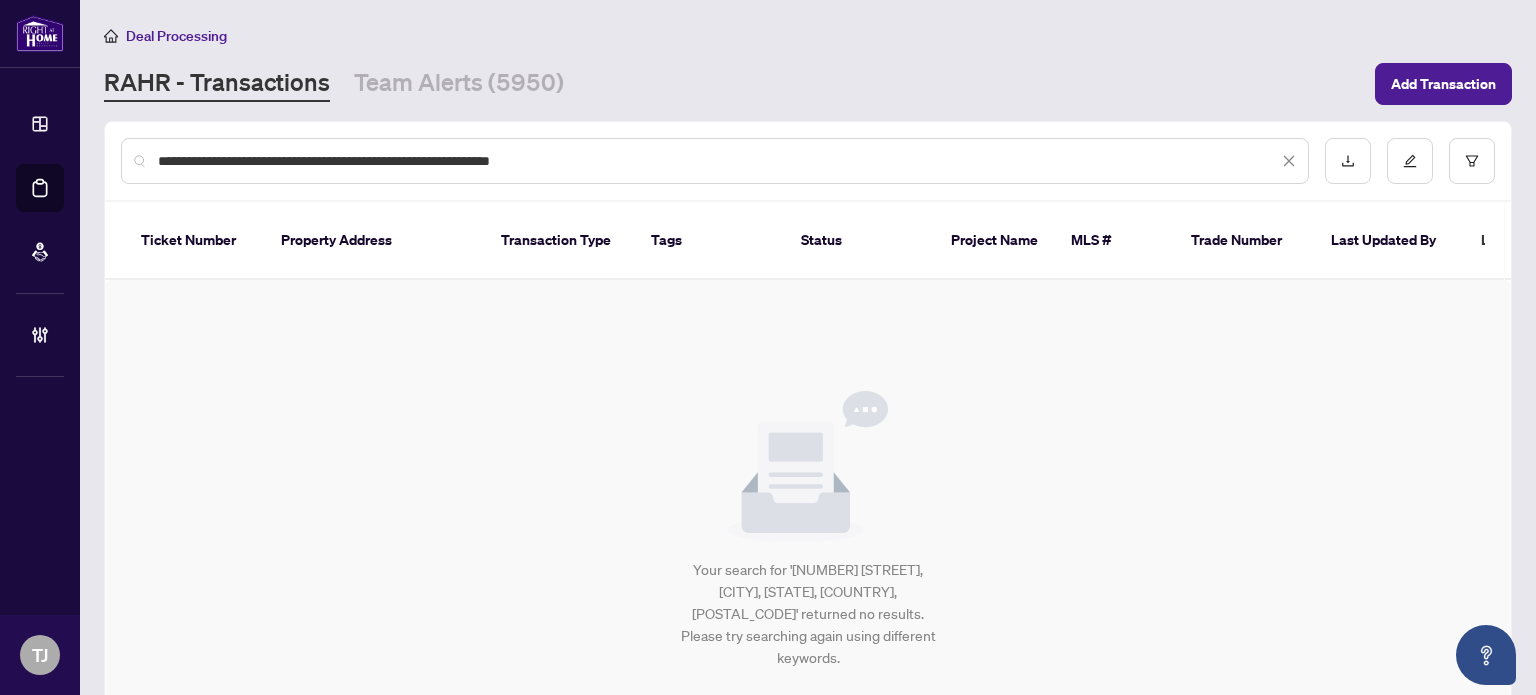 click on "**********" at bounding box center [718, 161] 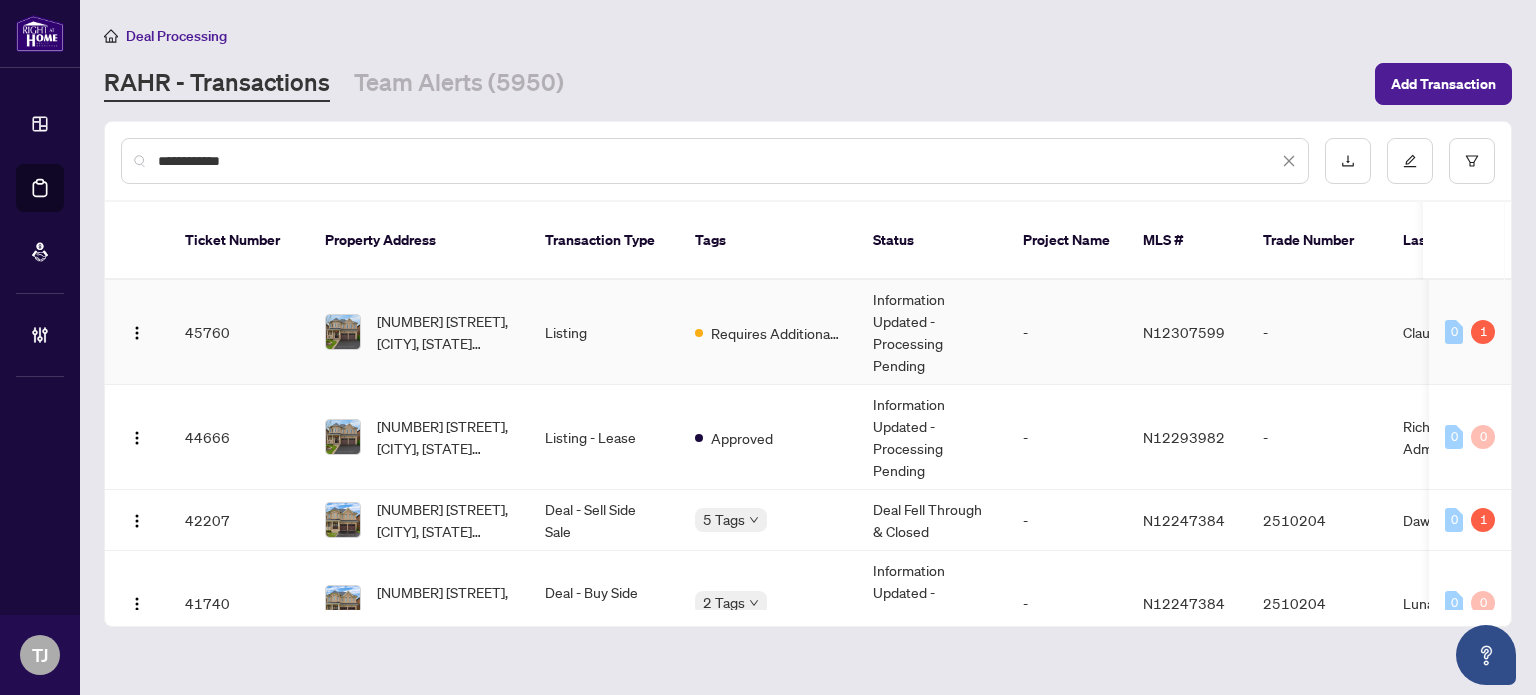 scroll, scrollTop: 100, scrollLeft: 0, axis: vertical 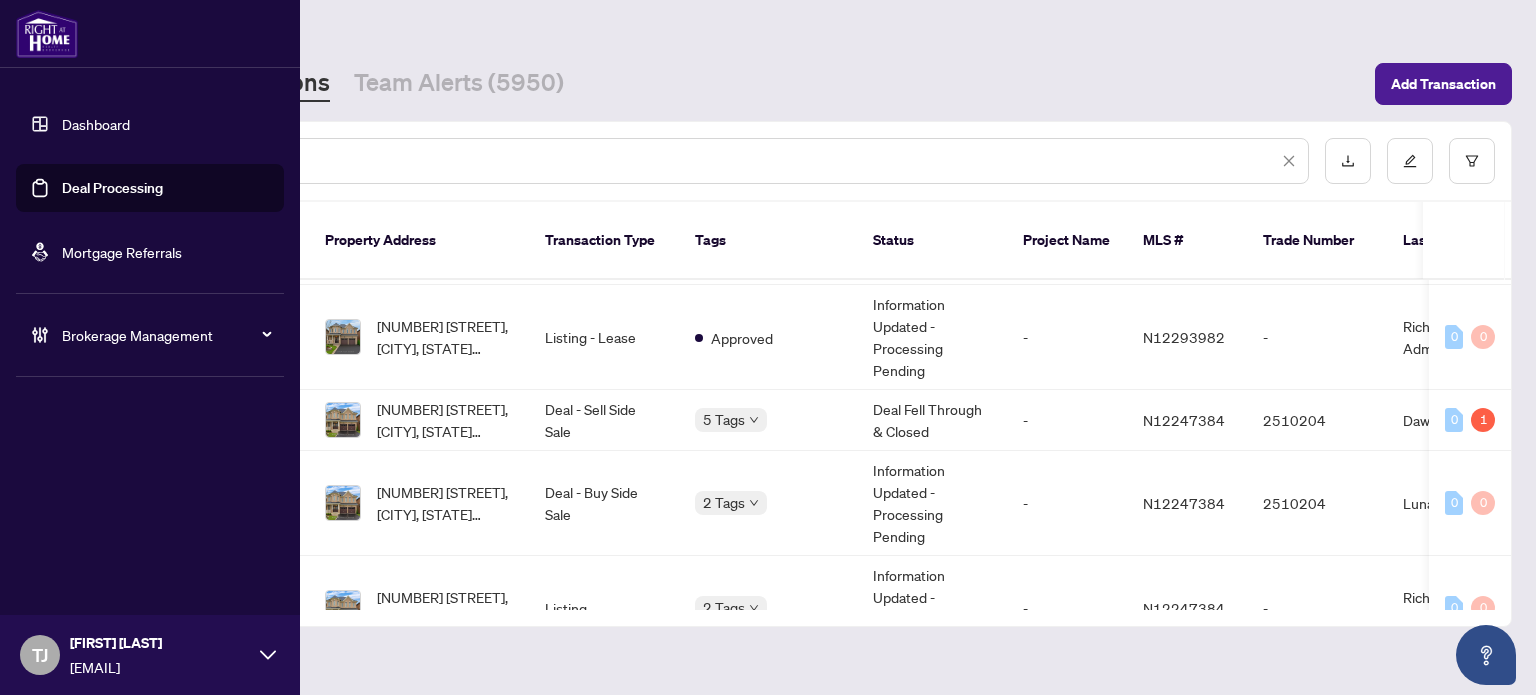 drag, startPoint x: 272, startPoint y: 151, endPoint x: 37, endPoint y: 166, distance: 235.47824 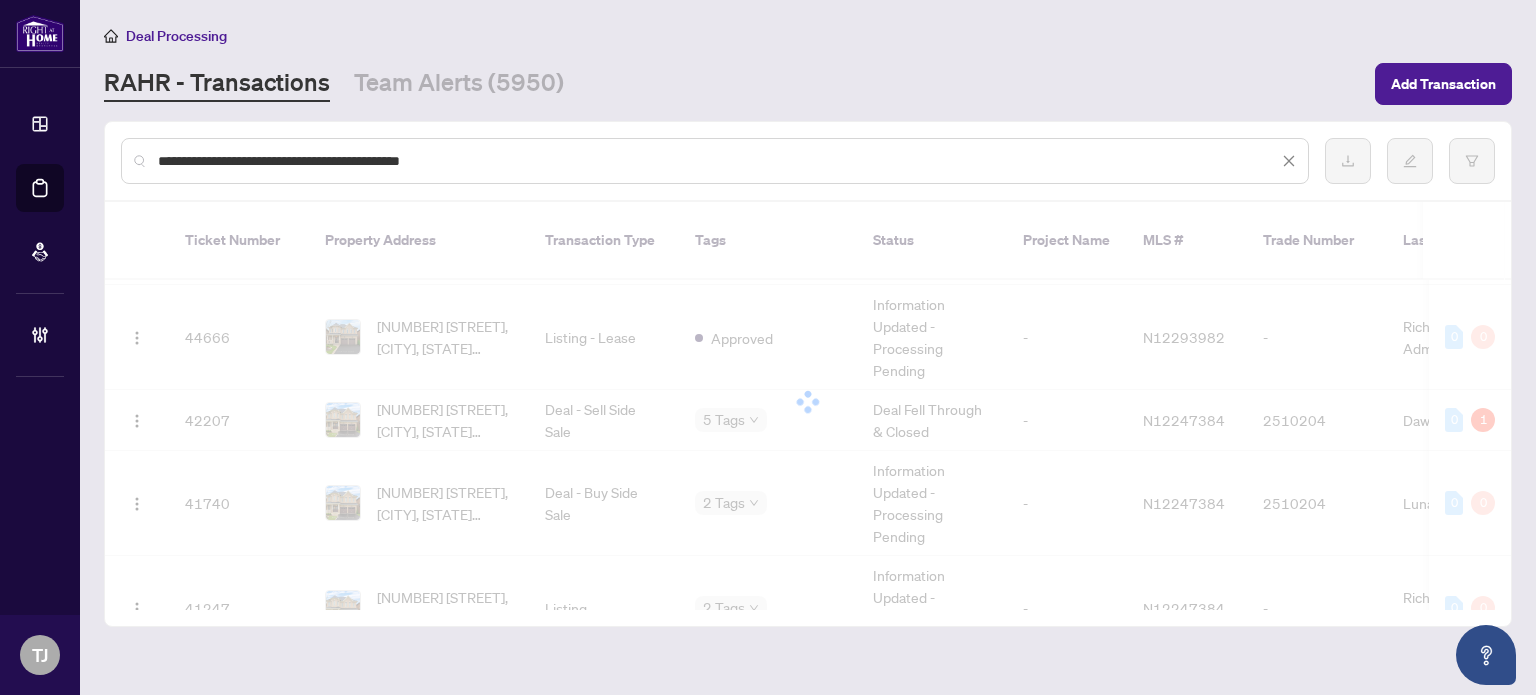 scroll, scrollTop: 0, scrollLeft: 0, axis: both 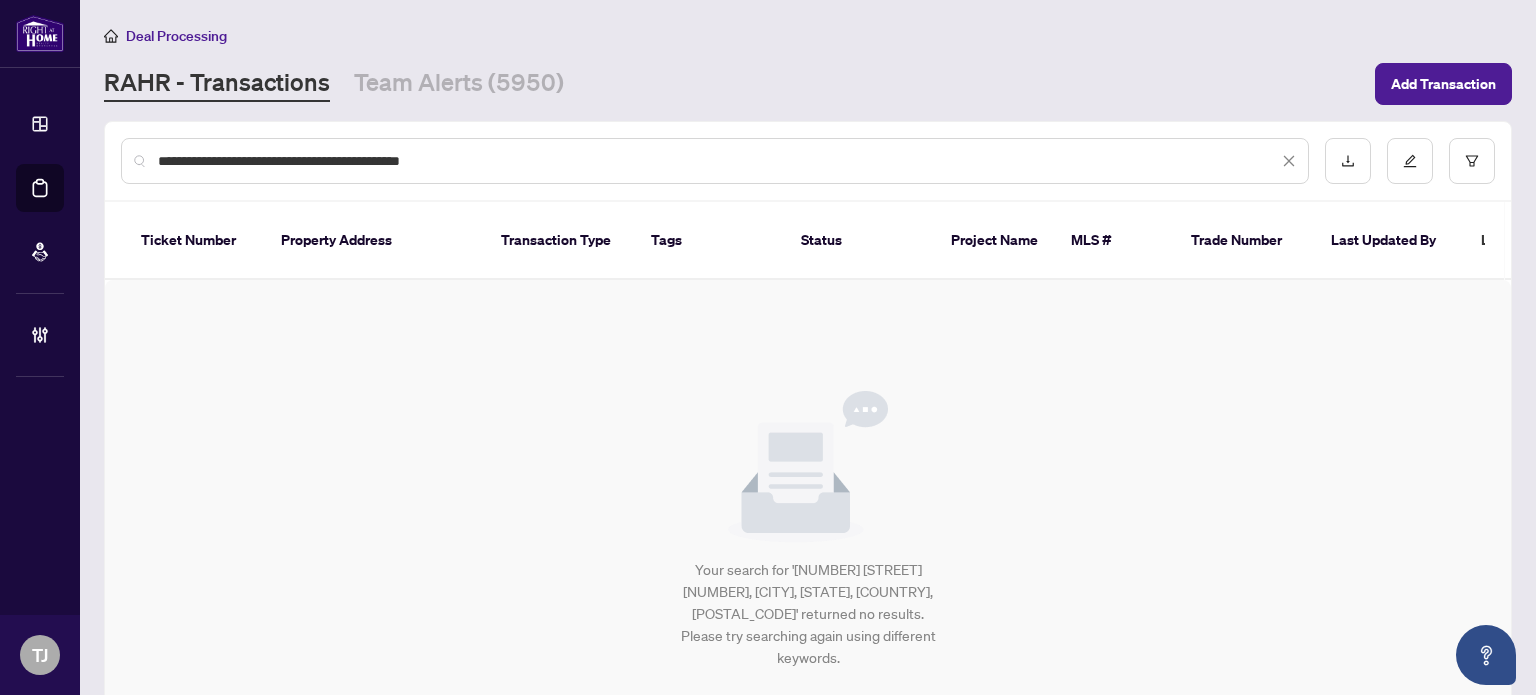 click on "**********" at bounding box center [718, 161] 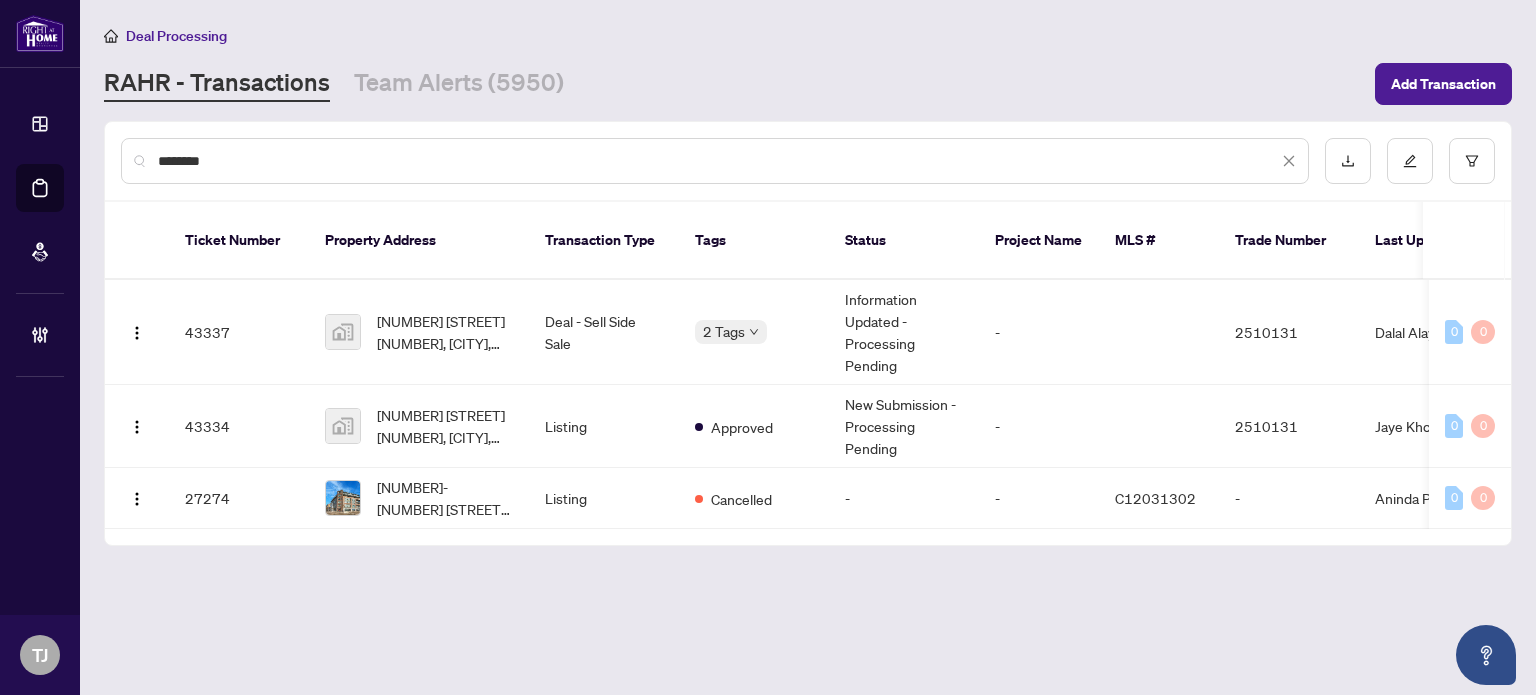 paste on "**********" 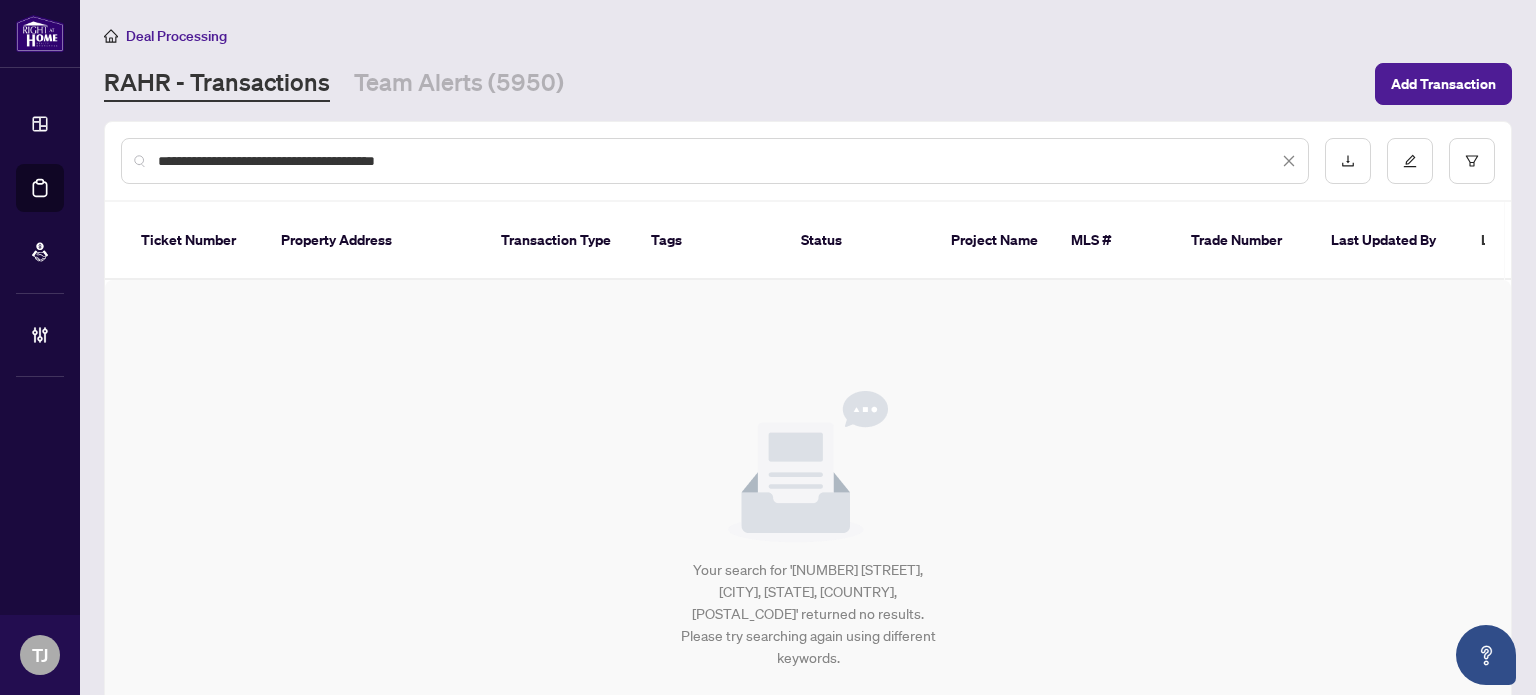click on "**********" at bounding box center [715, 161] 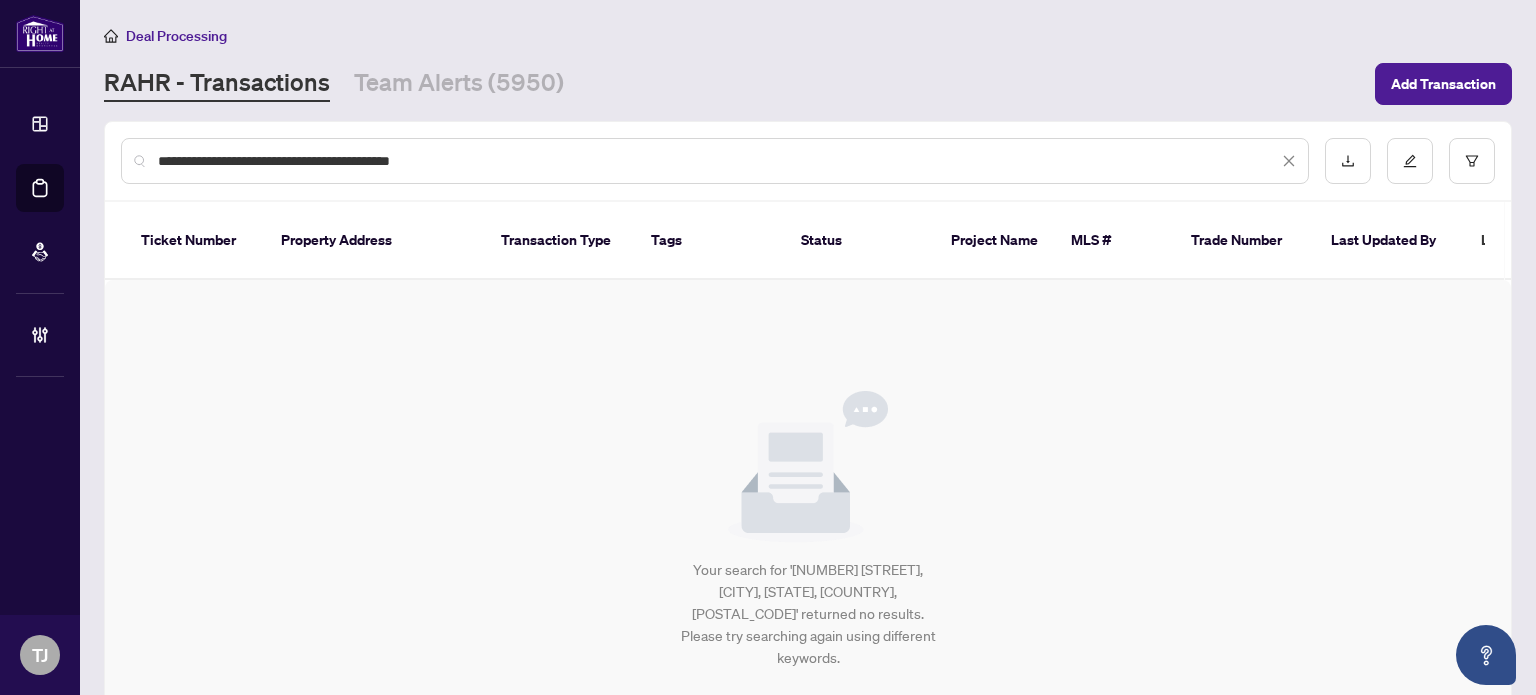 click on "**********" at bounding box center [718, 161] 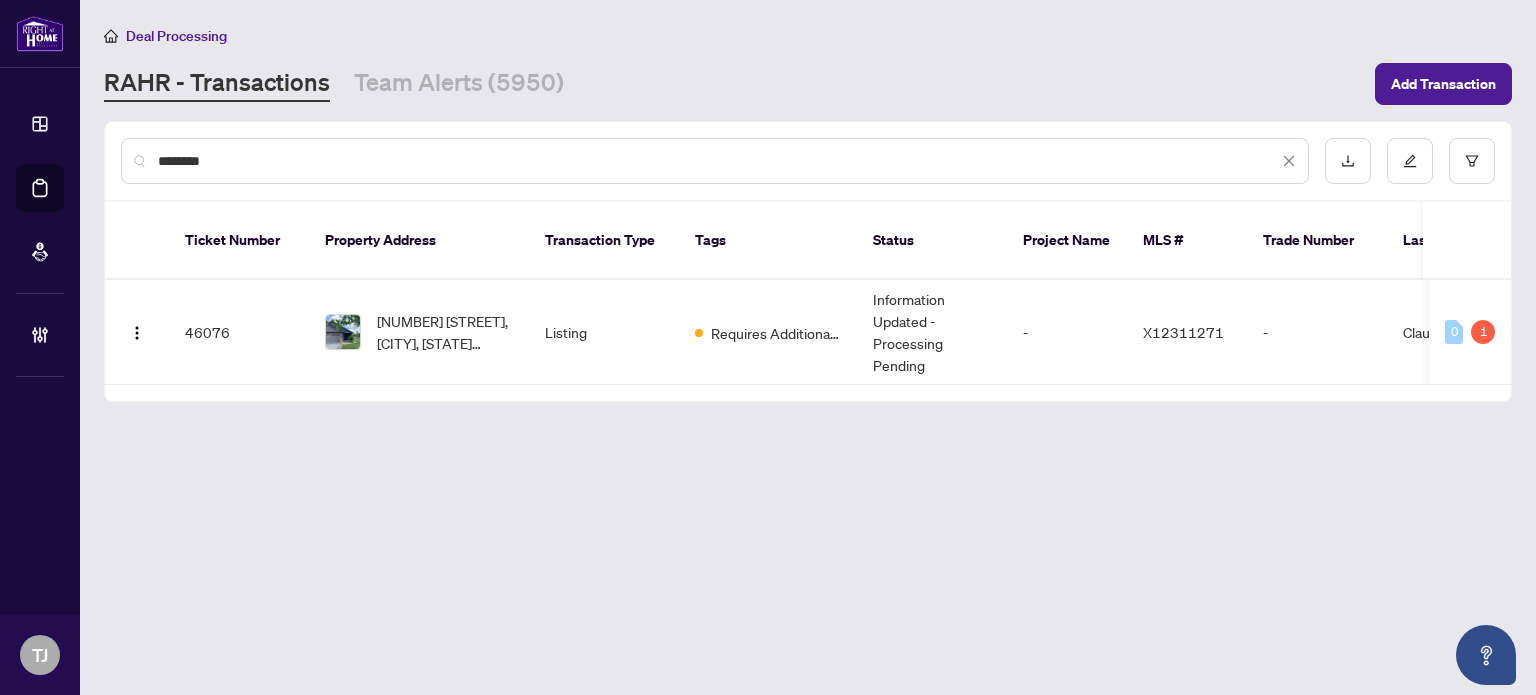 type on "********" 